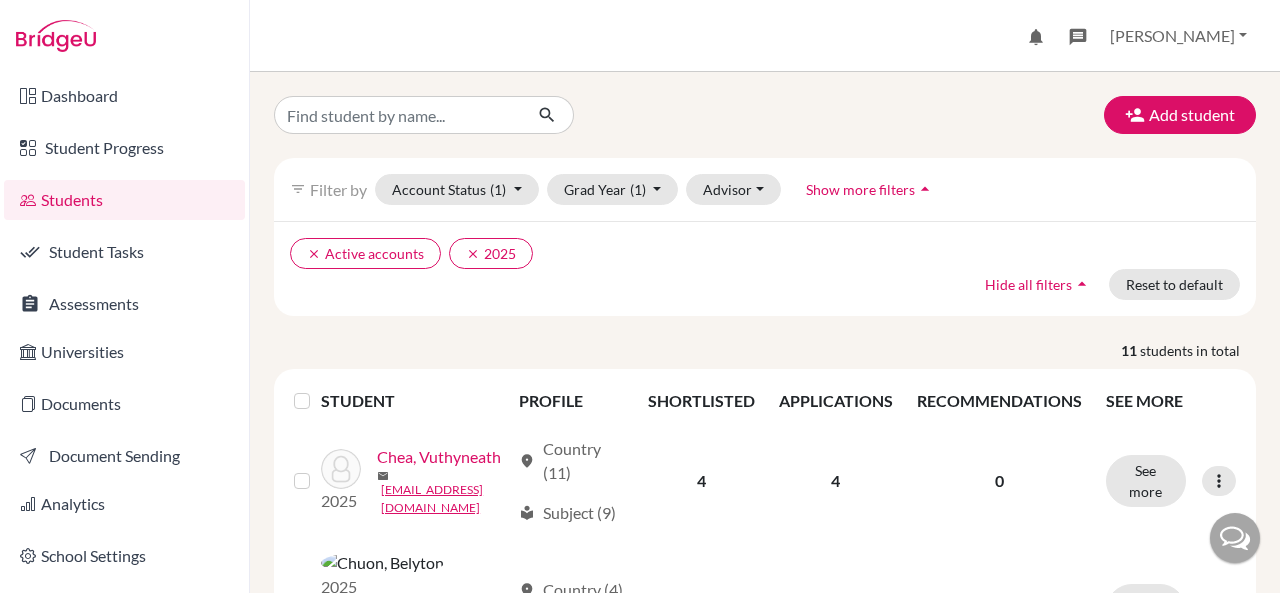 scroll, scrollTop: 0, scrollLeft: 0, axis: both 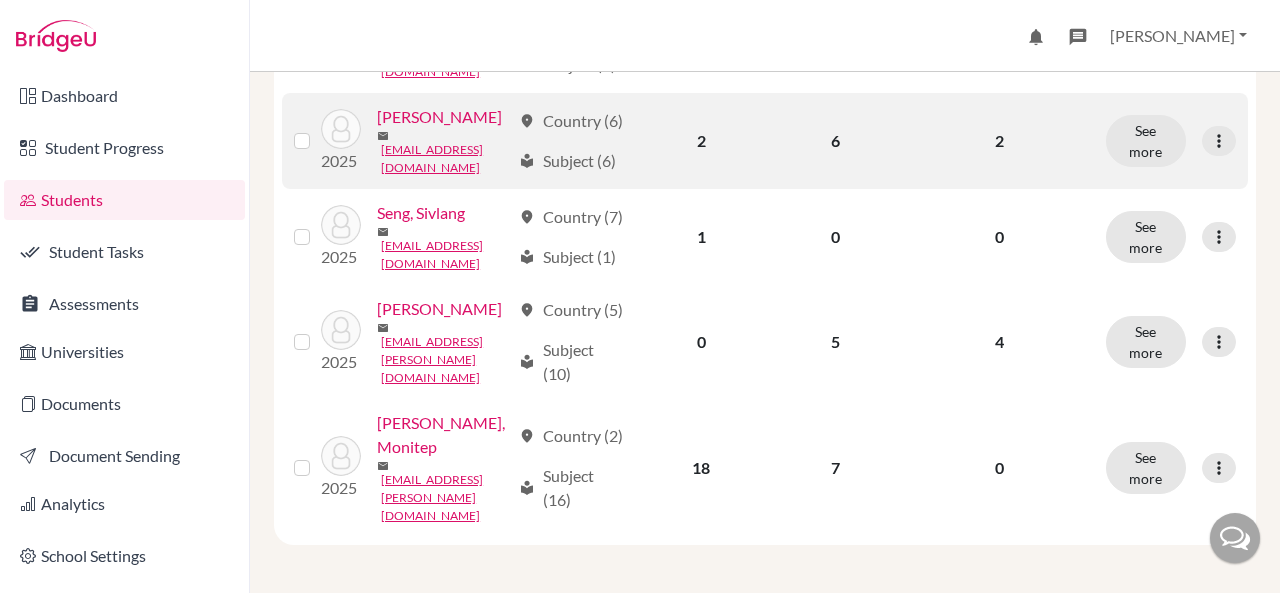 click on "[PERSON_NAME]" at bounding box center (439, 117) 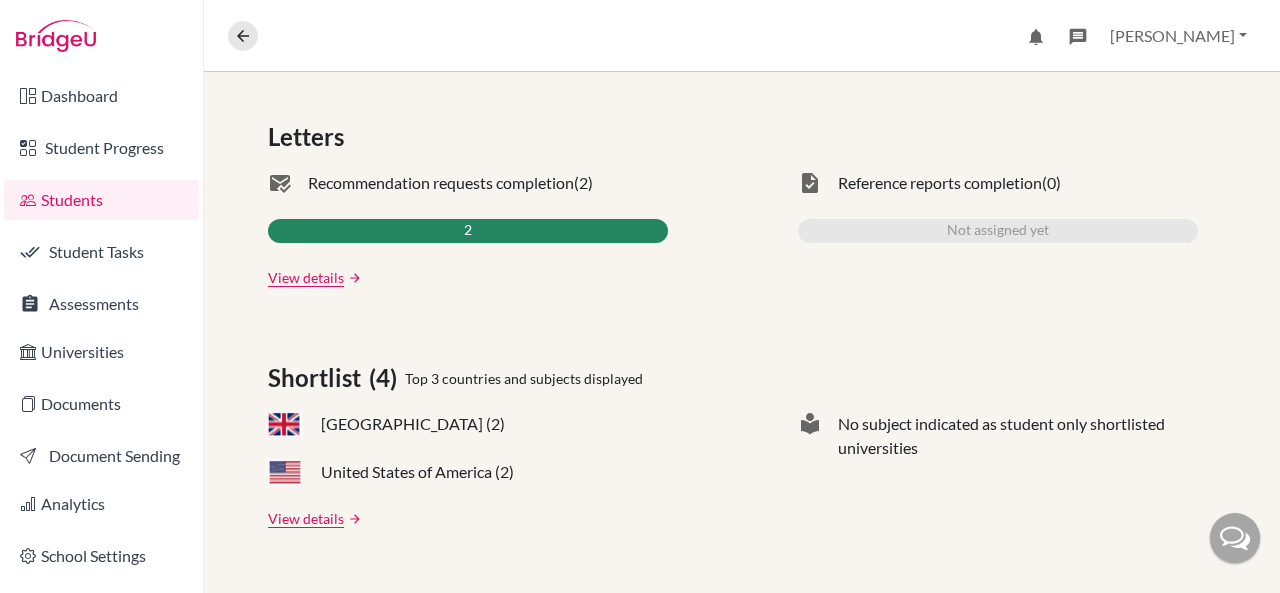 scroll, scrollTop: 800, scrollLeft: 0, axis: vertical 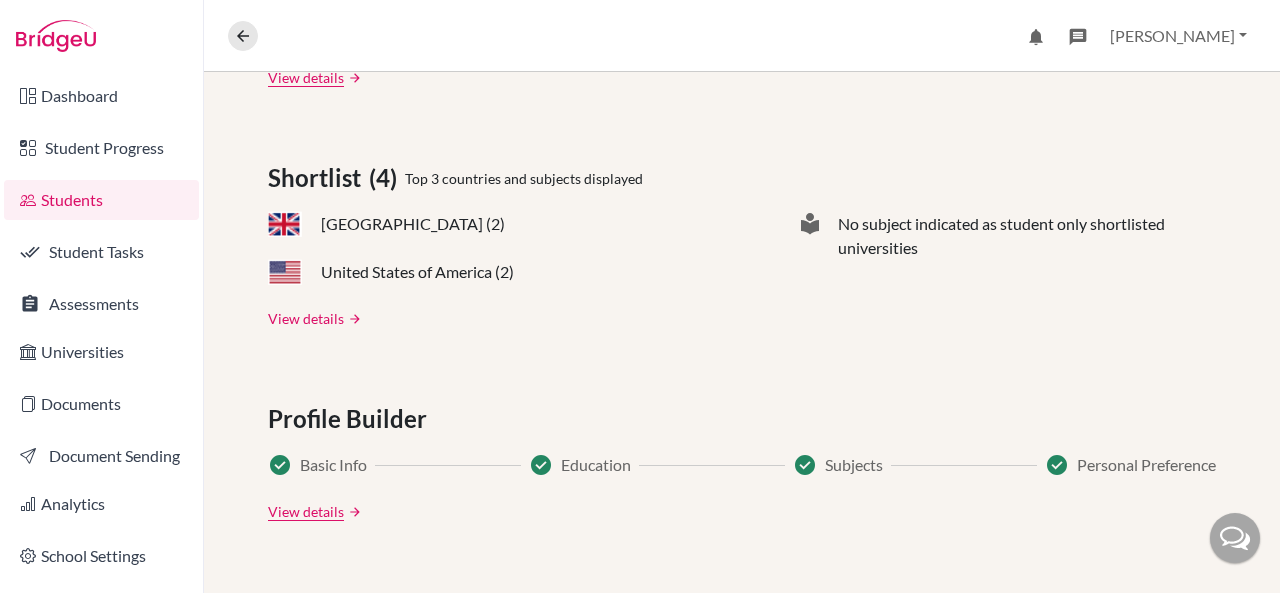 click on "View details" at bounding box center (306, 318) 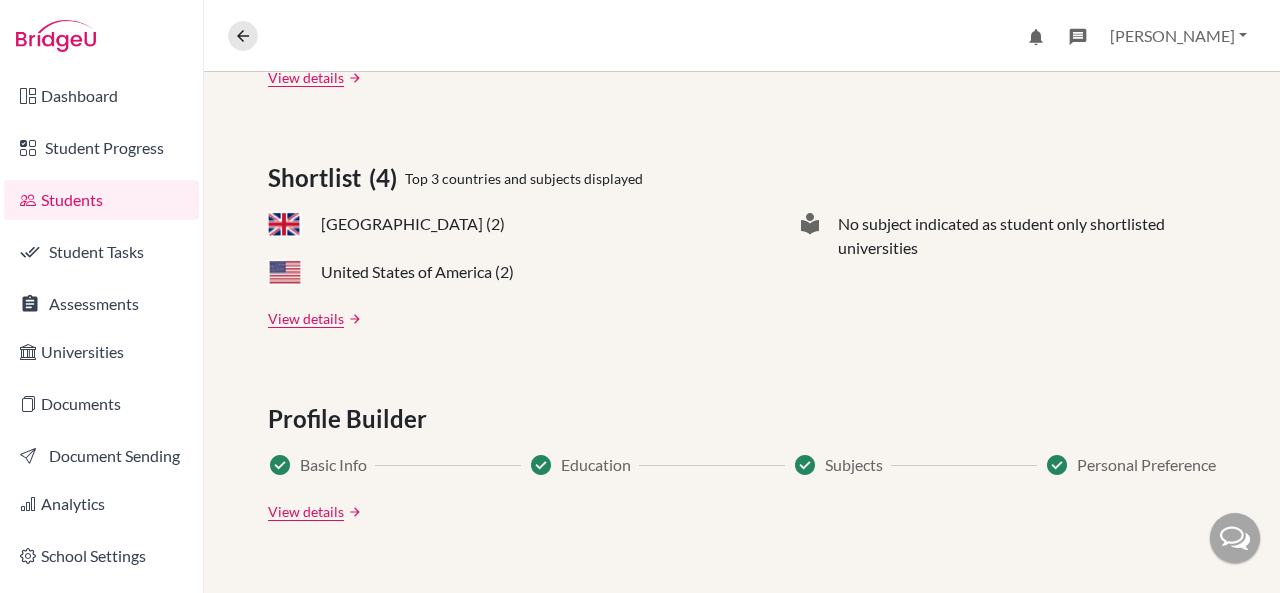 scroll, scrollTop: 0, scrollLeft: 0, axis: both 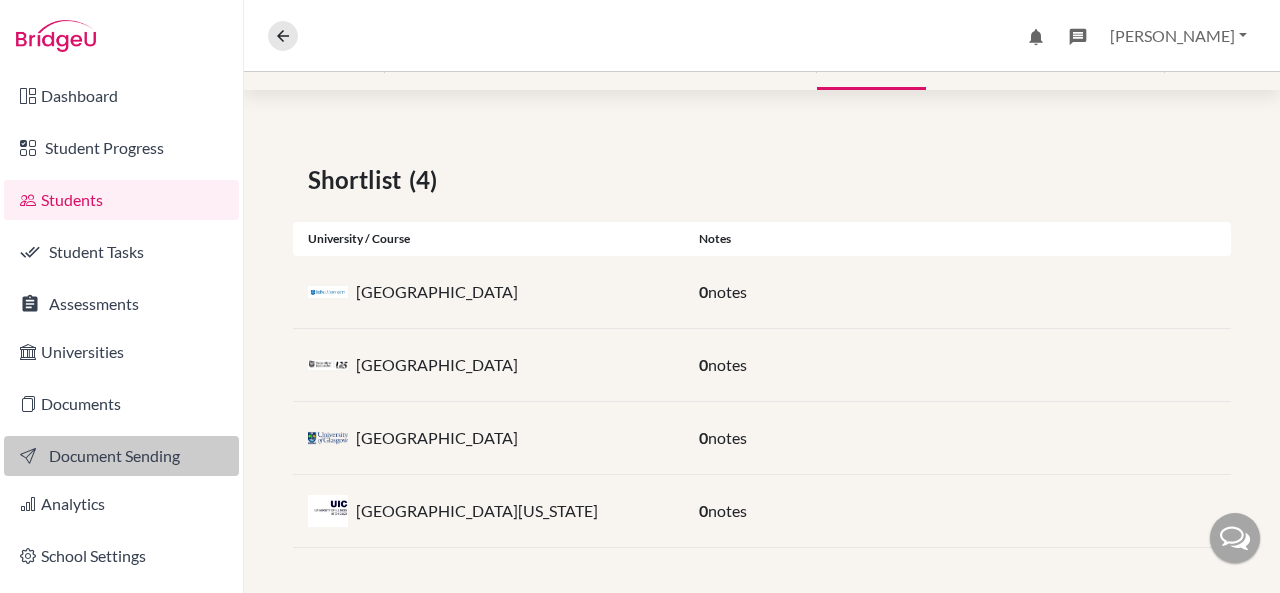 click on "Document Sending" at bounding box center [121, 456] 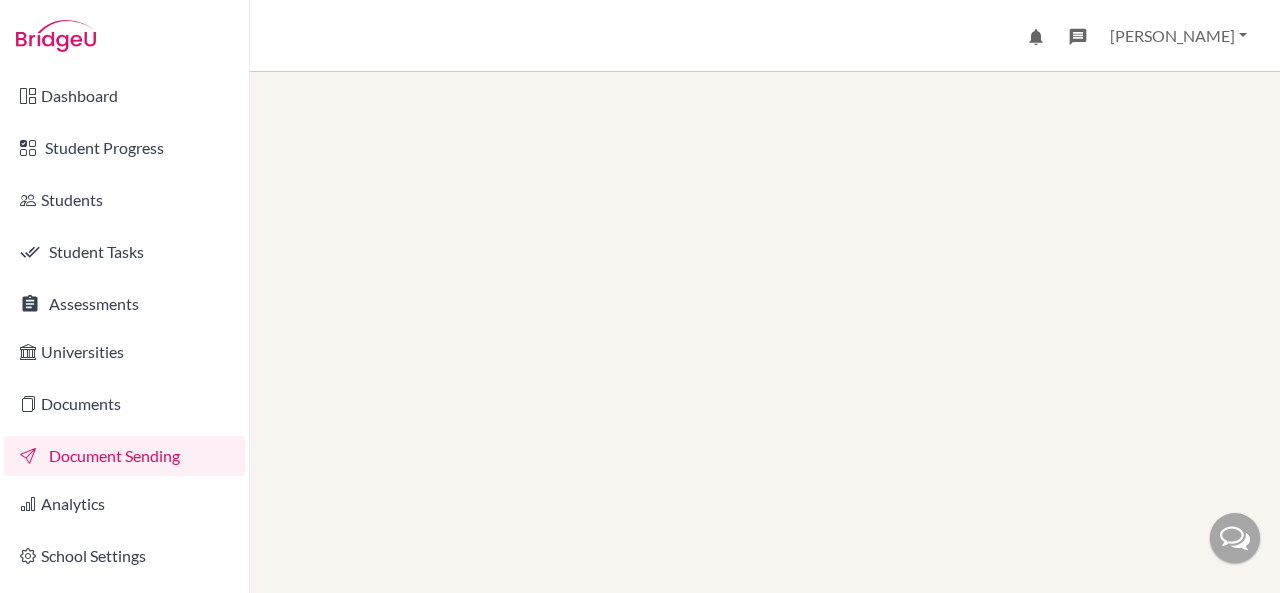 scroll, scrollTop: 0, scrollLeft: 0, axis: both 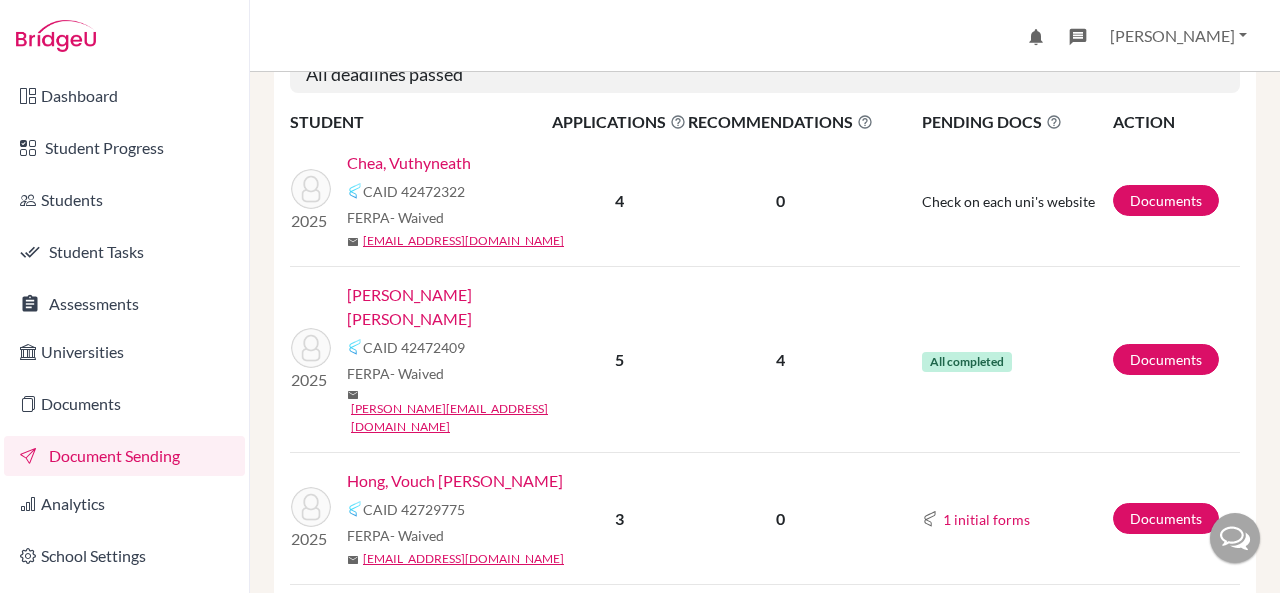 click on "[PERSON_NAME]" at bounding box center (409, 613) 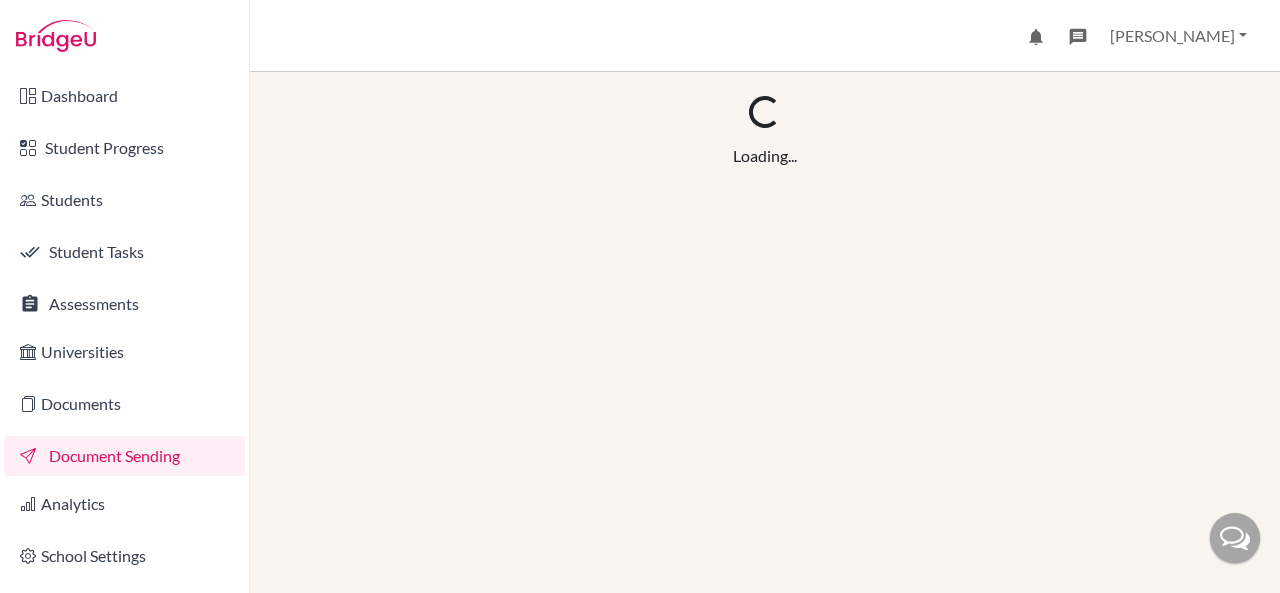 scroll, scrollTop: 0, scrollLeft: 0, axis: both 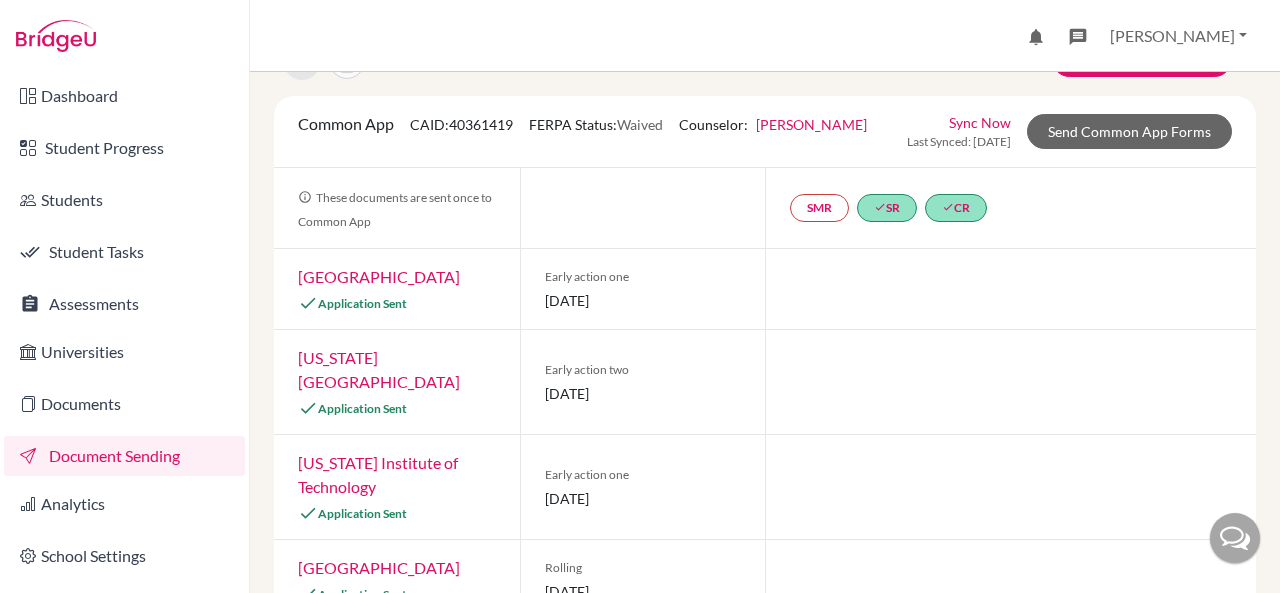 click on "[GEOGRAPHIC_DATA]" at bounding box center [379, 276] 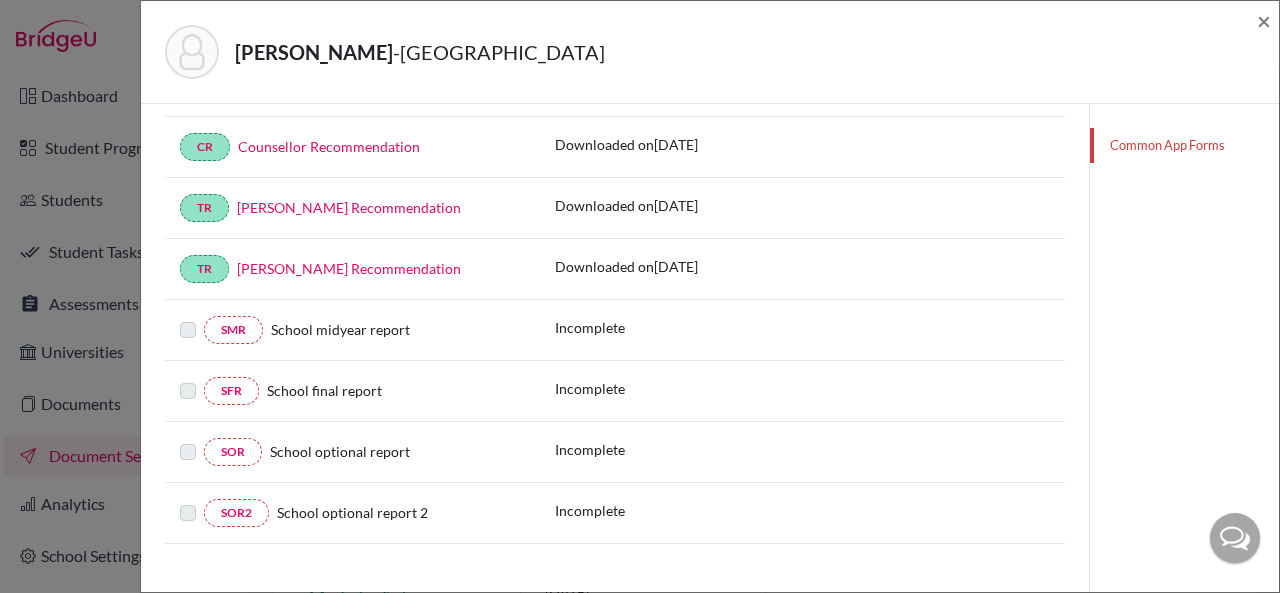 scroll, scrollTop: 435, scrollLeft: 0, axis: vertical 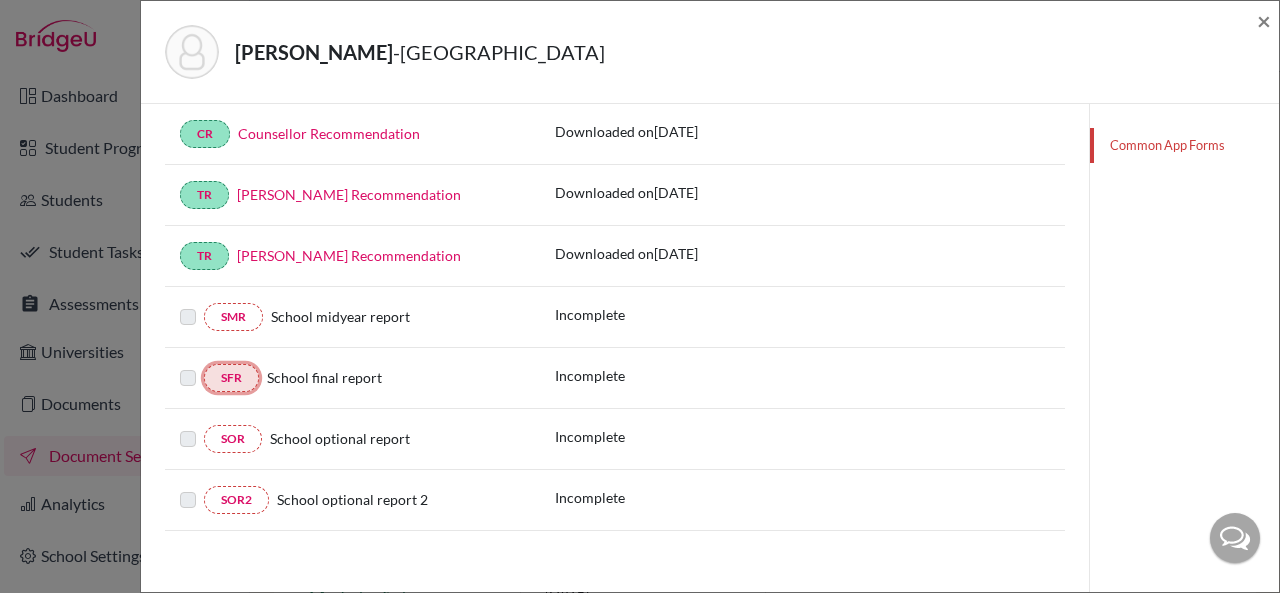 click on "SFR" at bounding box center [231, 378] 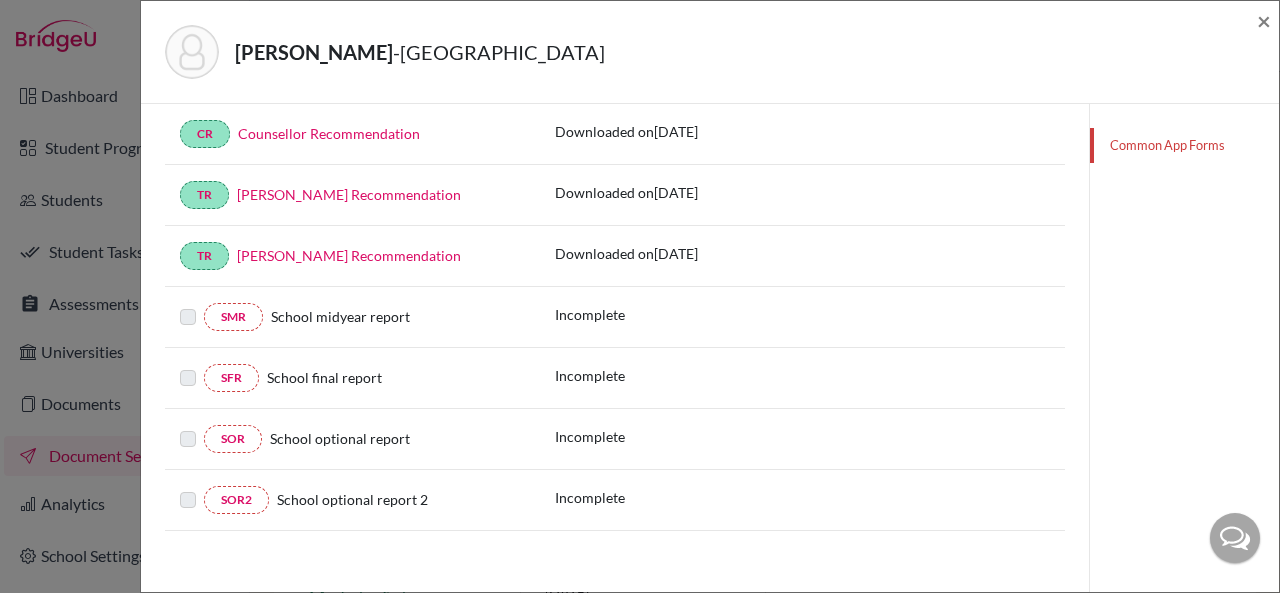 click at bounding box center [188, 366] 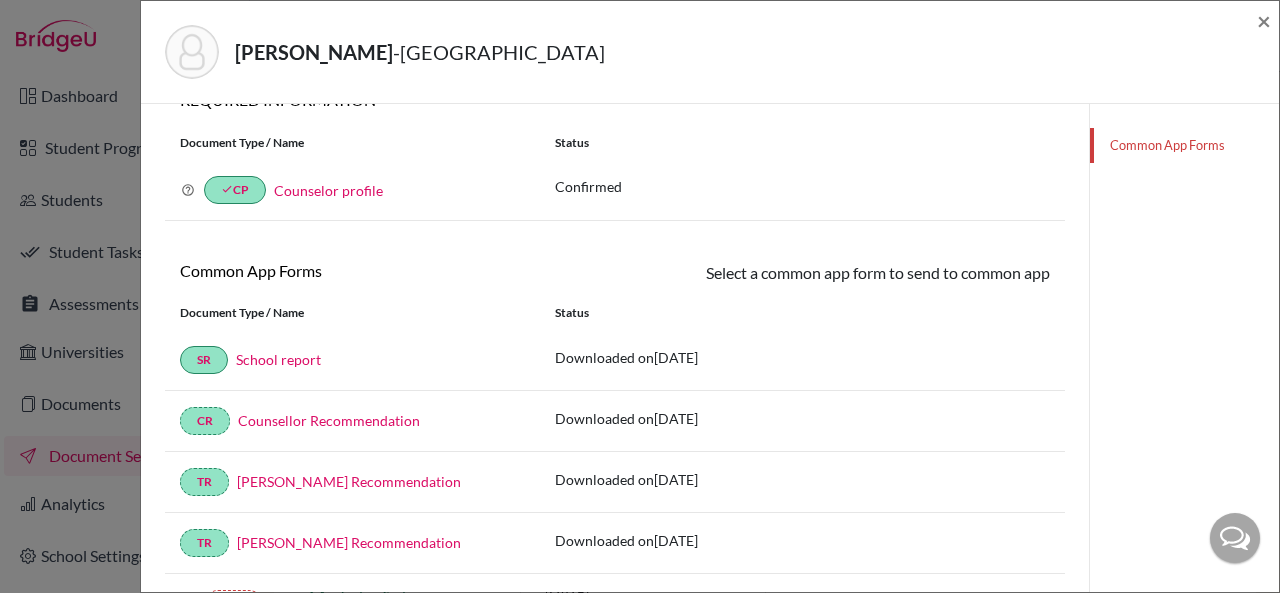 scroll, scrollTop: 435, scrollLeft: 0, axis: vertical 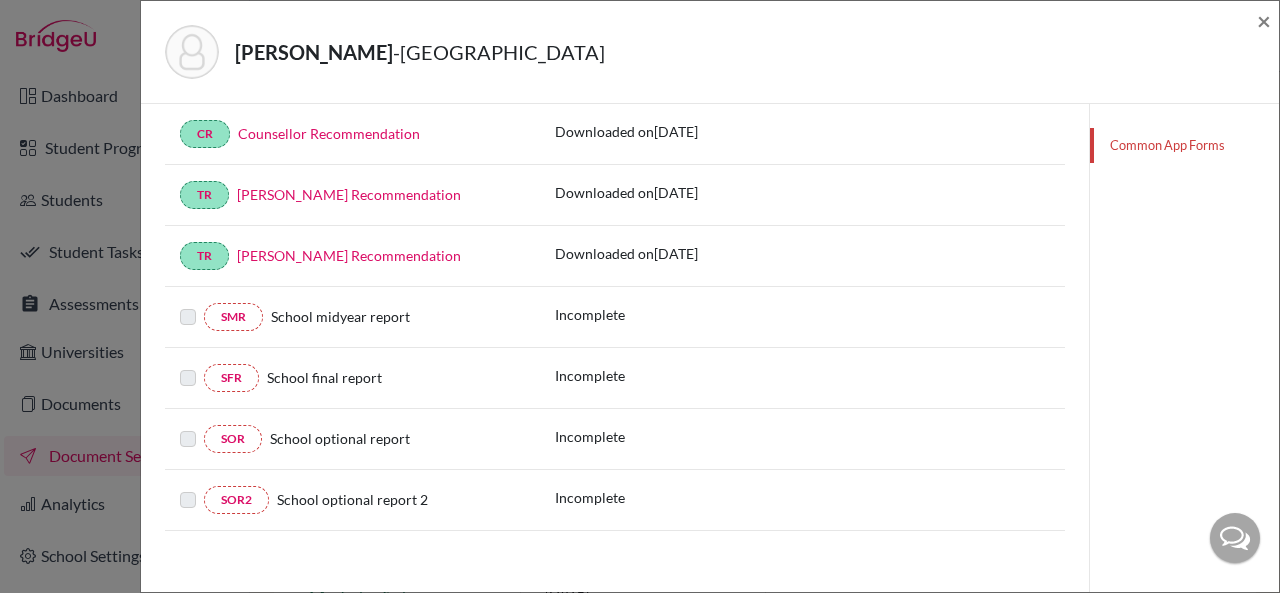 click on "School final report" at bounding box center [324, 377] 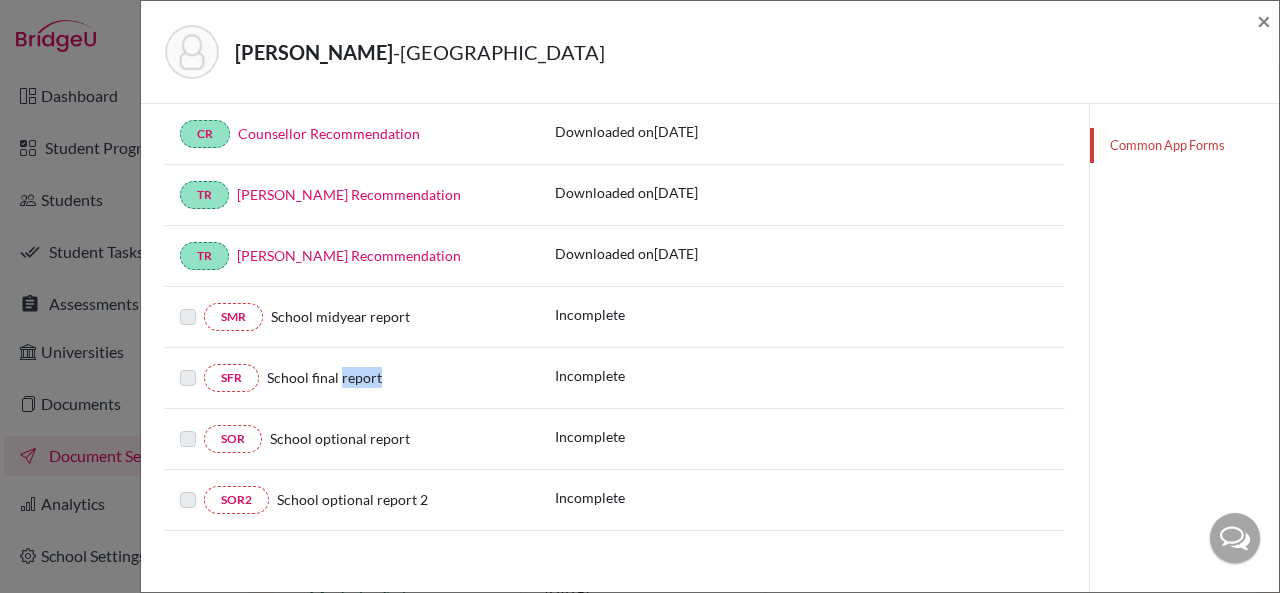 click on "School final report" at bounding box center [324, 377] 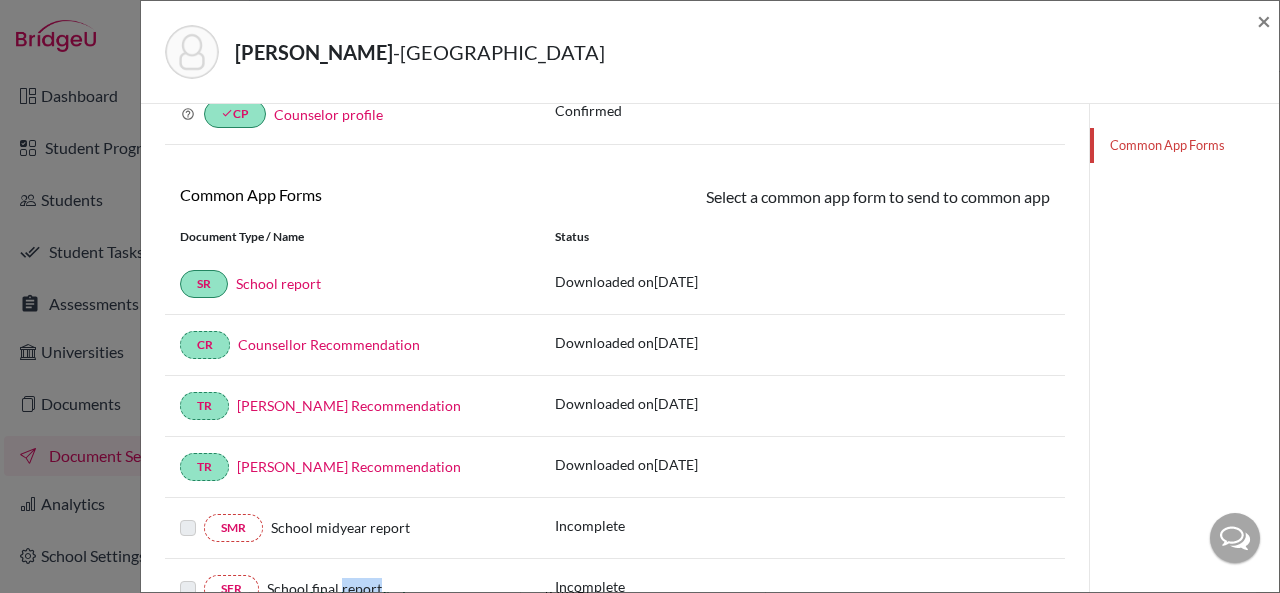 scroll, scrollTop: 35, scrollLeft: 0, axis: vertical 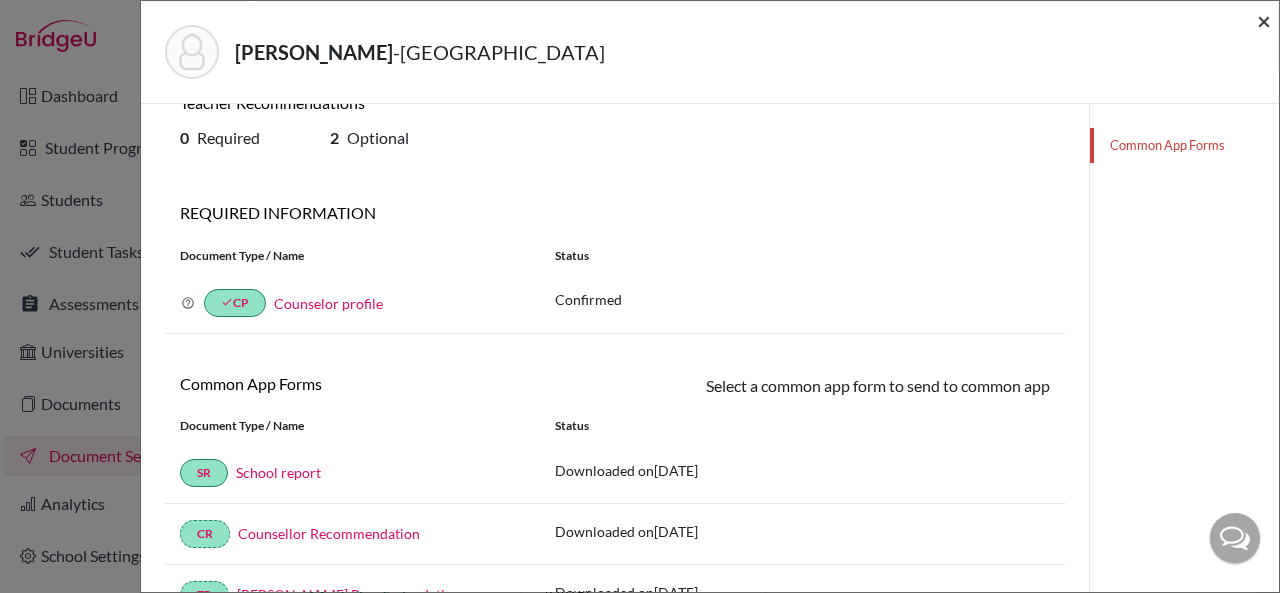 click on "×" at bounding box center [1264, 20] 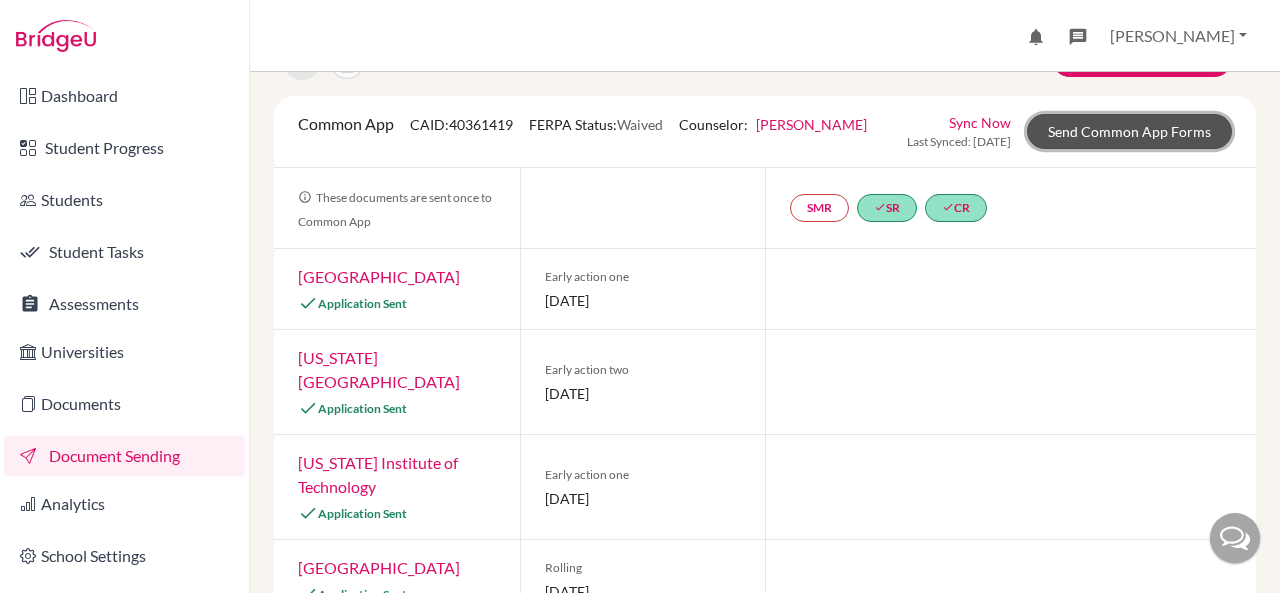 click on "Send Common App Forms" at bounding box center (1129, 131) 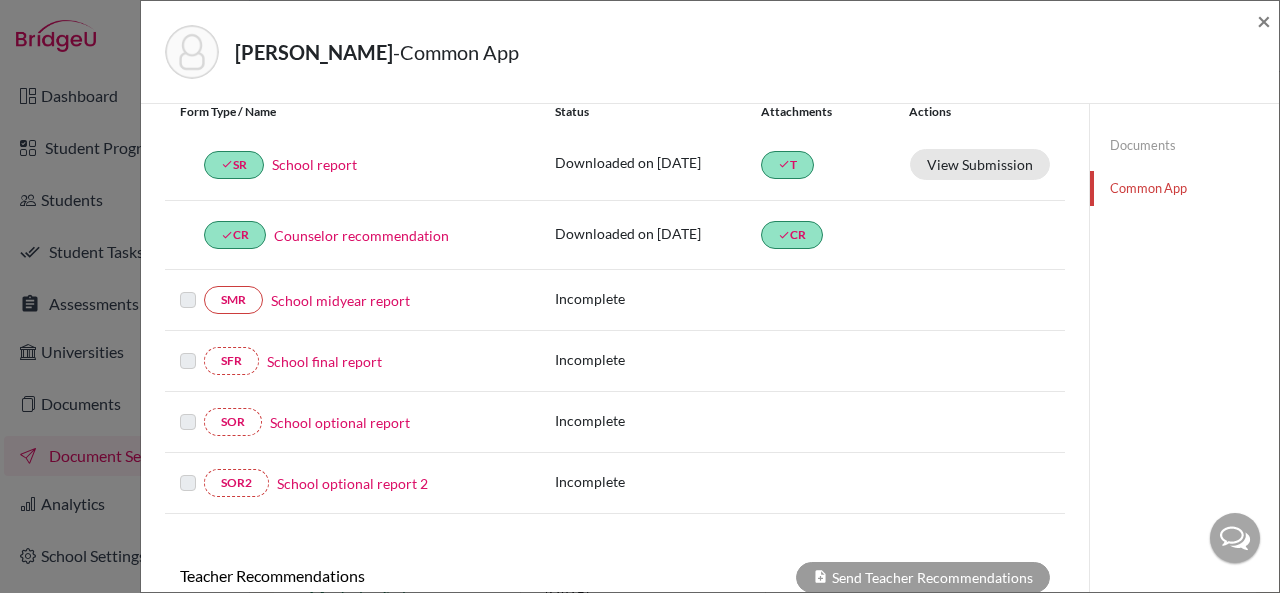 scroll, scrollTop: 300, scrollLeft: 0, axis: vertical 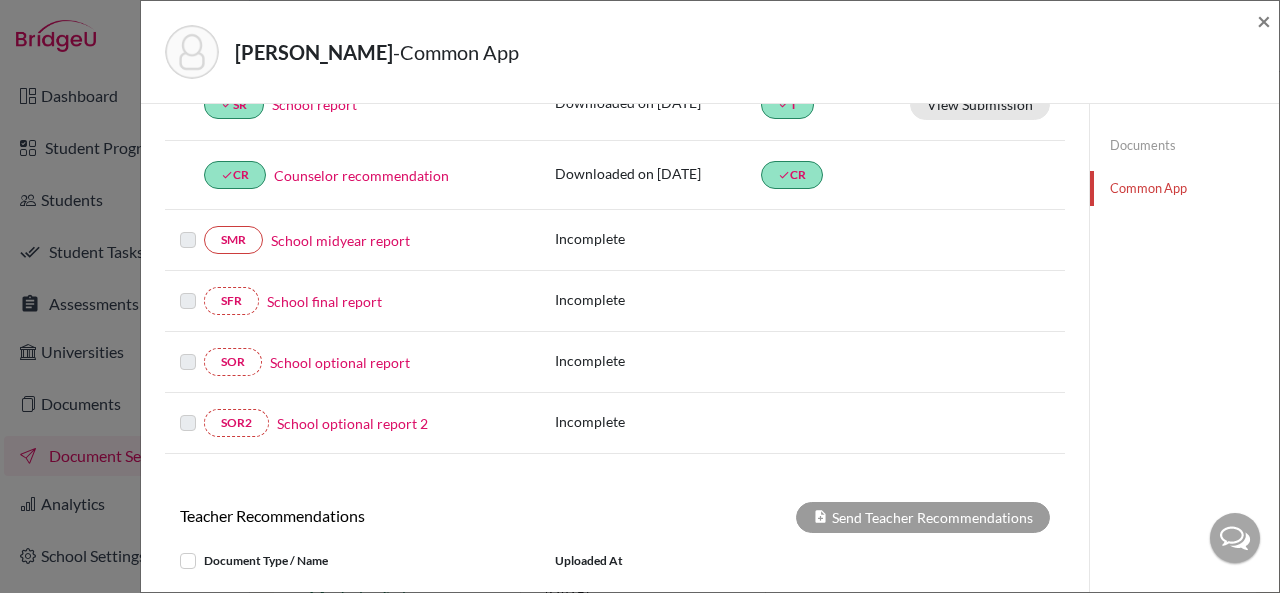 click at bounding box center (188, 289) 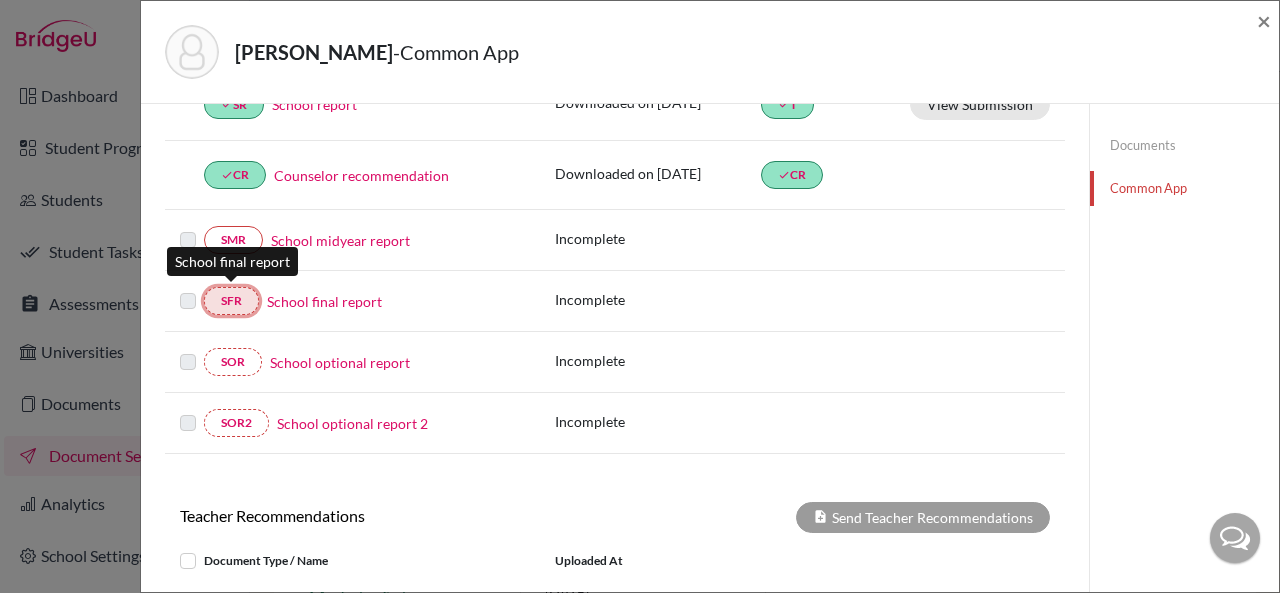 click on "SFR" at bounding box center (231, 301) 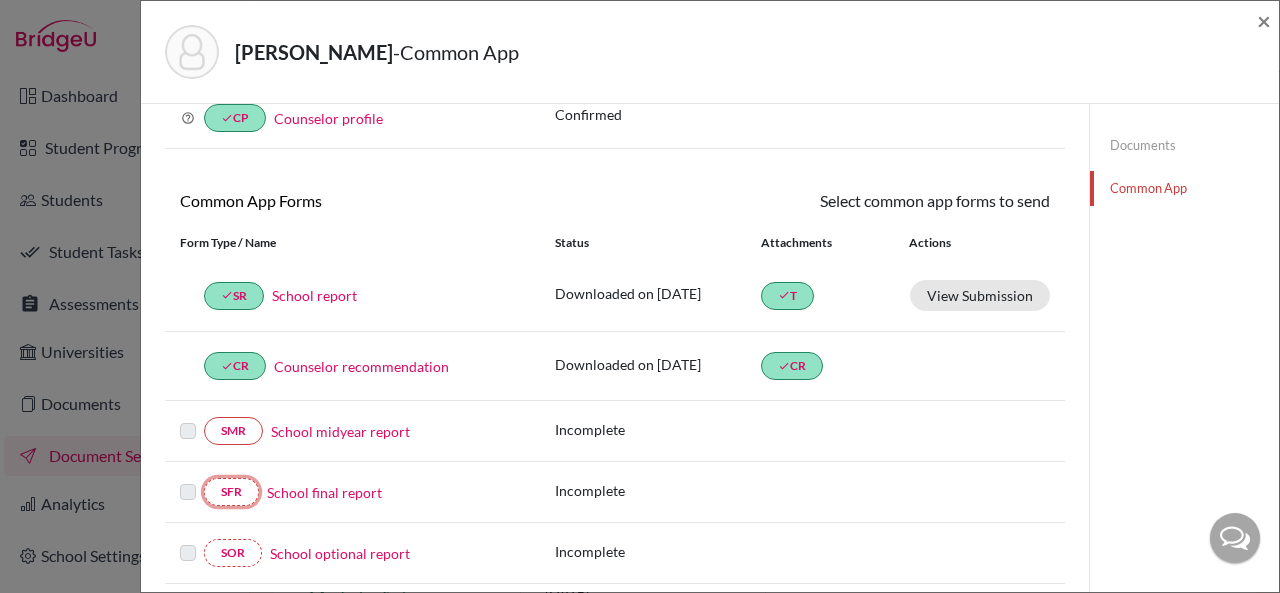 scroll, scrollTop: 200, scrollLeft: 0, axis: vertical 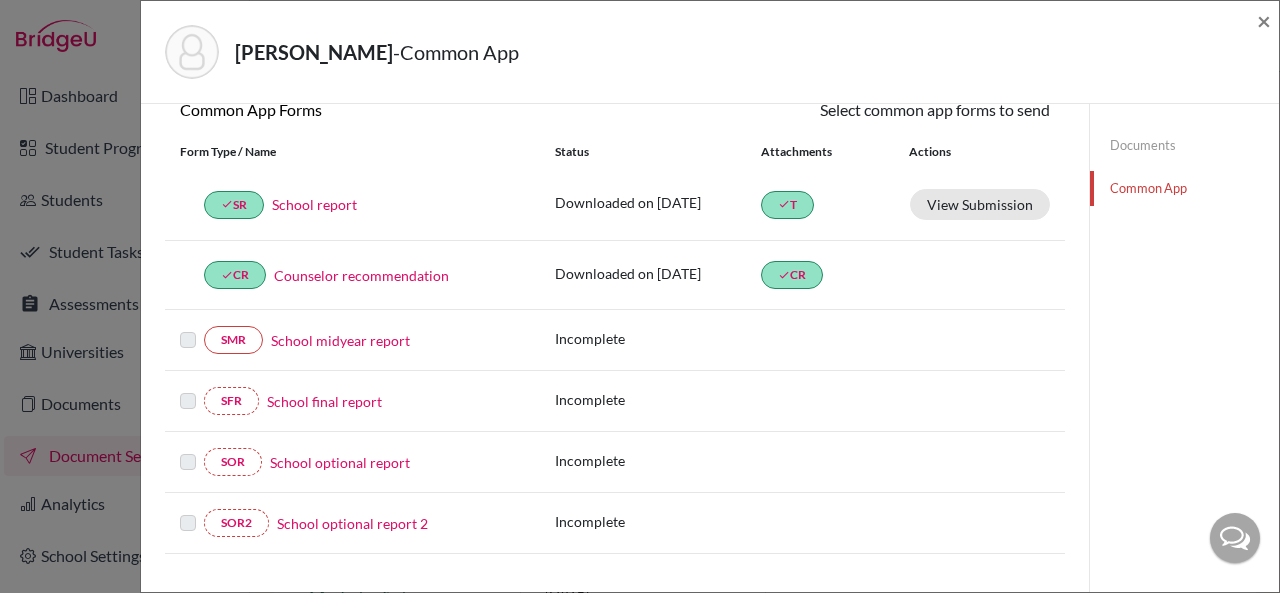 click on "School final report" at bounding box center (324, 401) 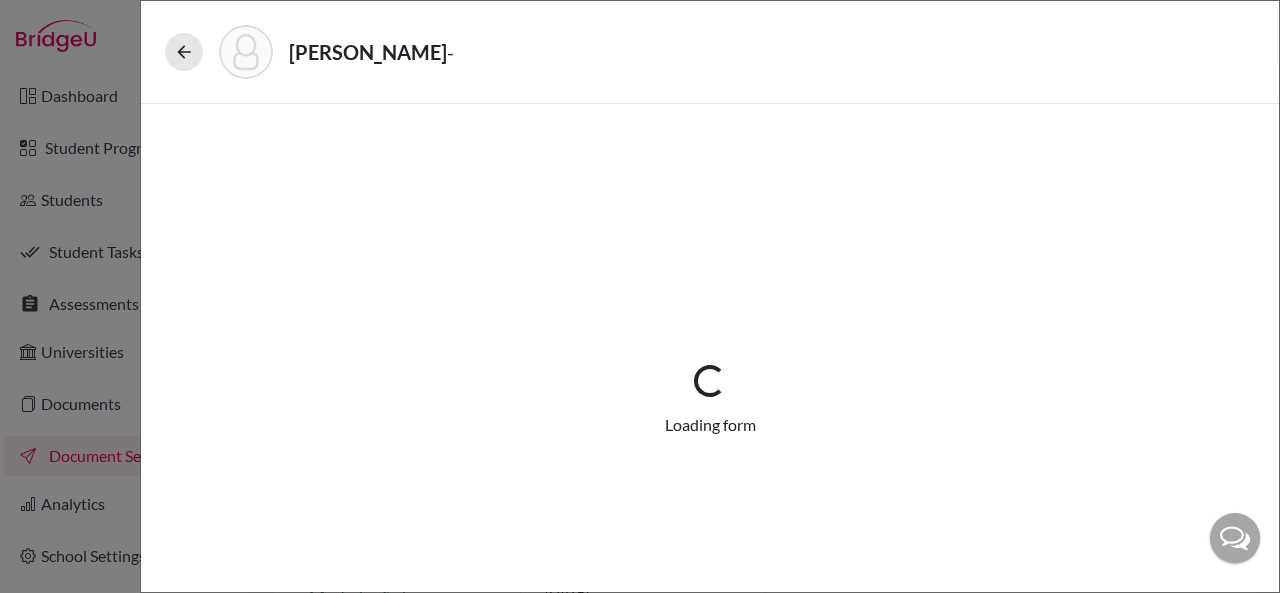 select on "5" 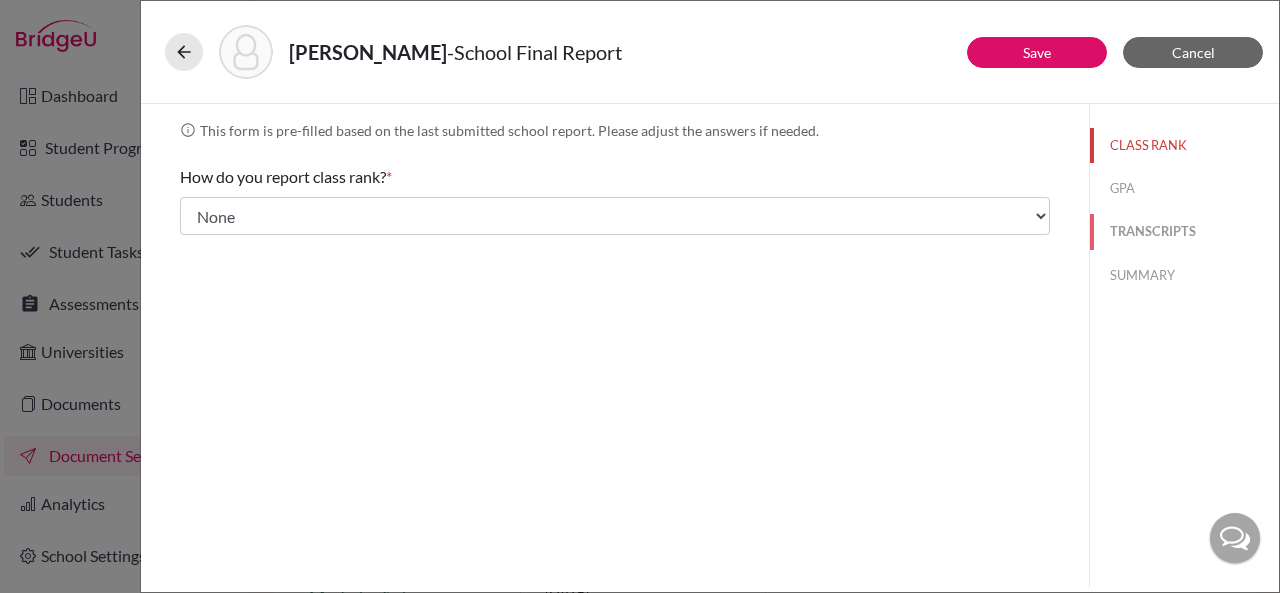 click on "TRANSCRIPTS" at bounding box center (1184, 231) 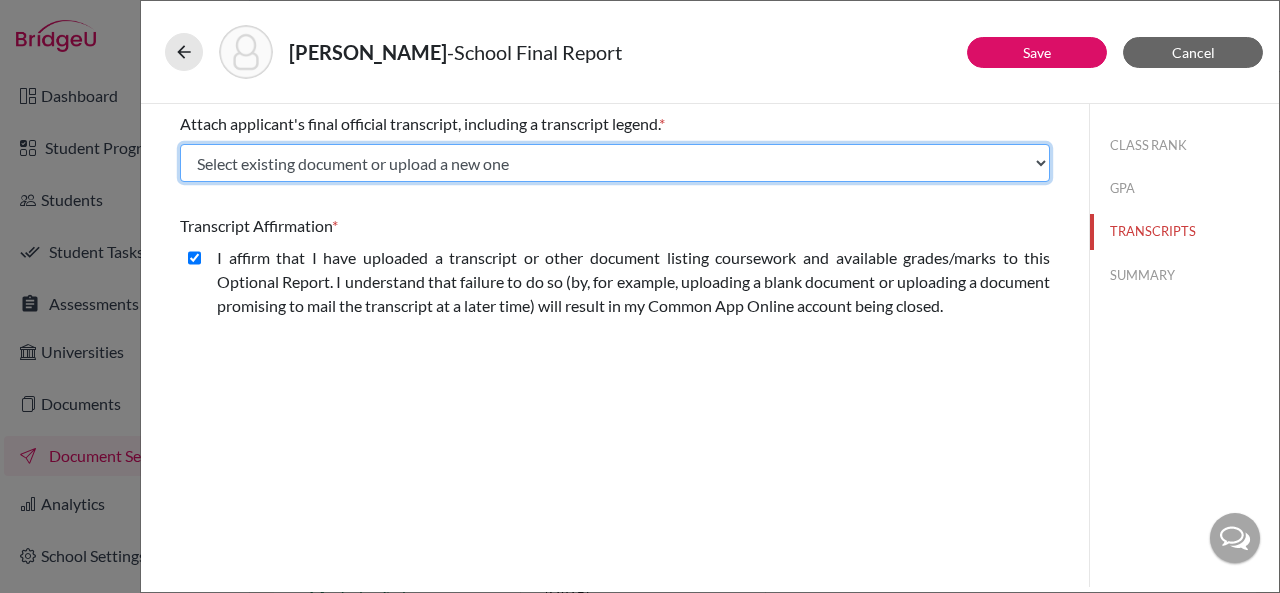 click on "Select existing document or upload a new one Academic Transcript Rous, Zanita Upload New File" 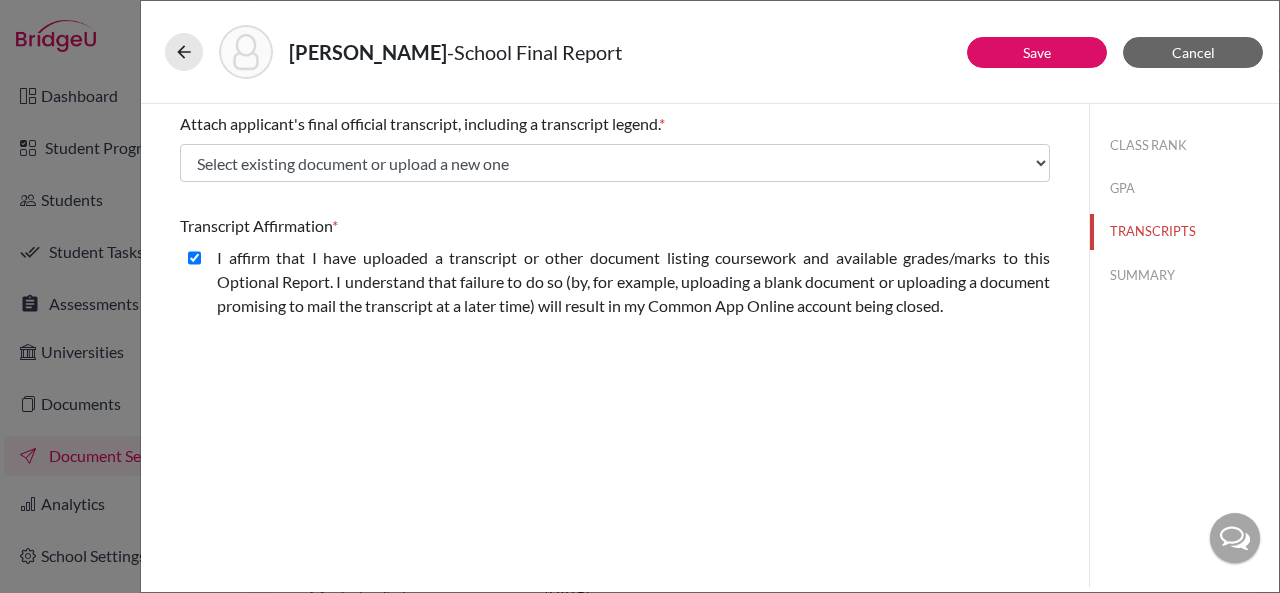 click on "Rous, Zanita  -  School Final Report" 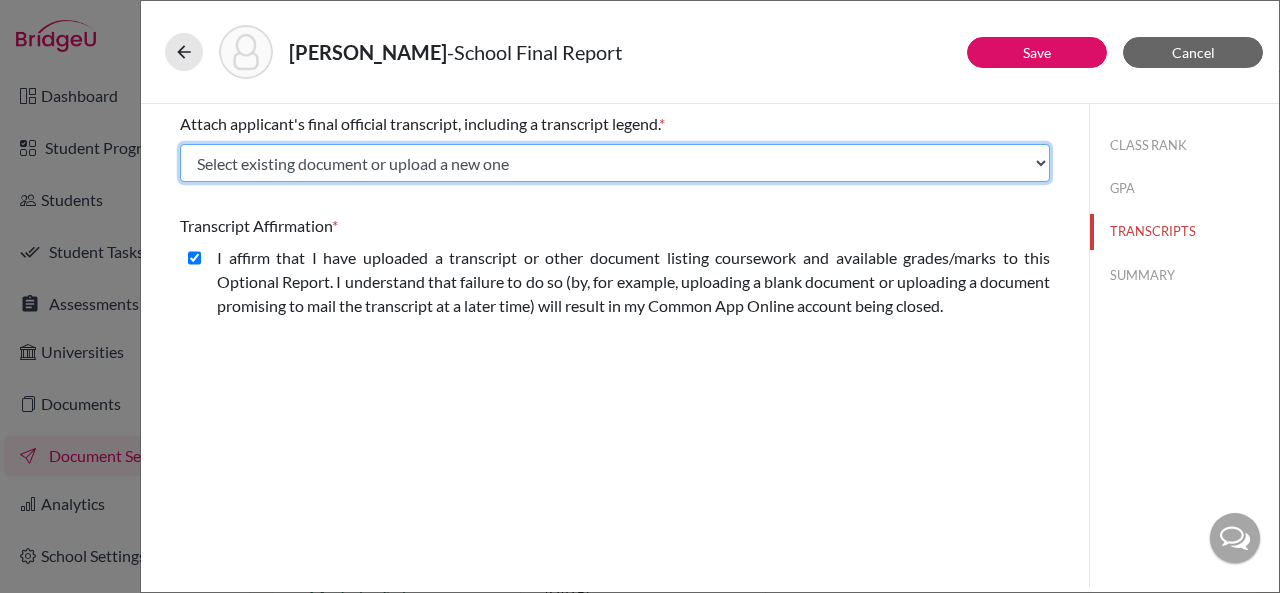 click on "Select existing document or upload a new one Academic Transcript Rous, Zanita Upload New File" 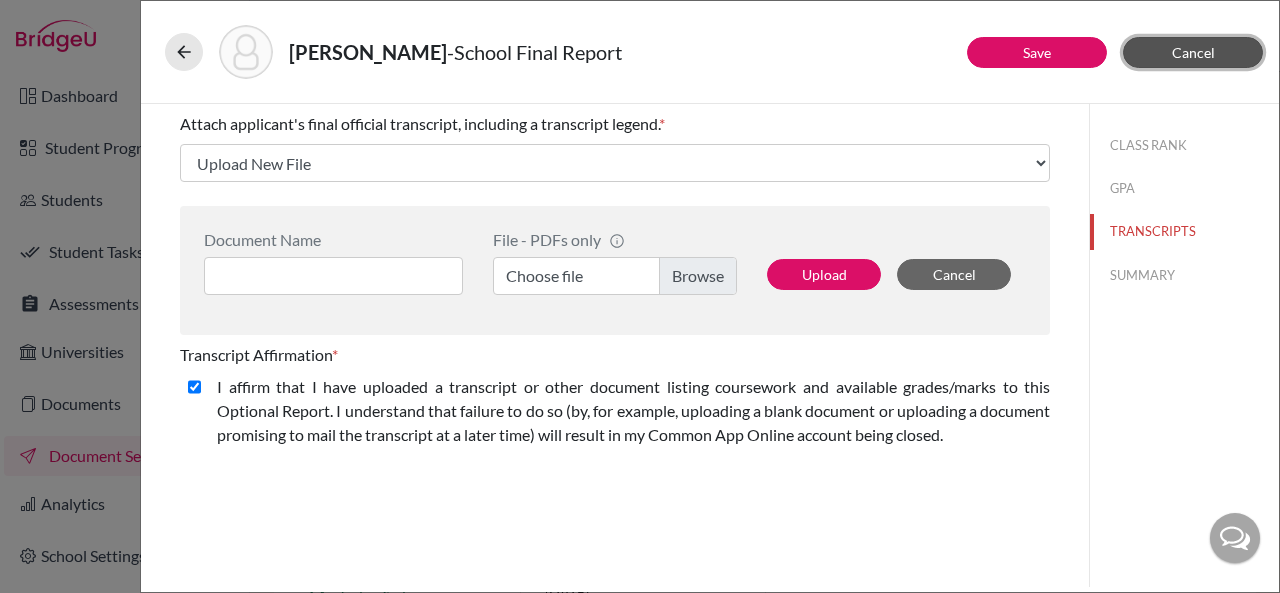 click on "Cancel" at bounding box center [1193, 52] 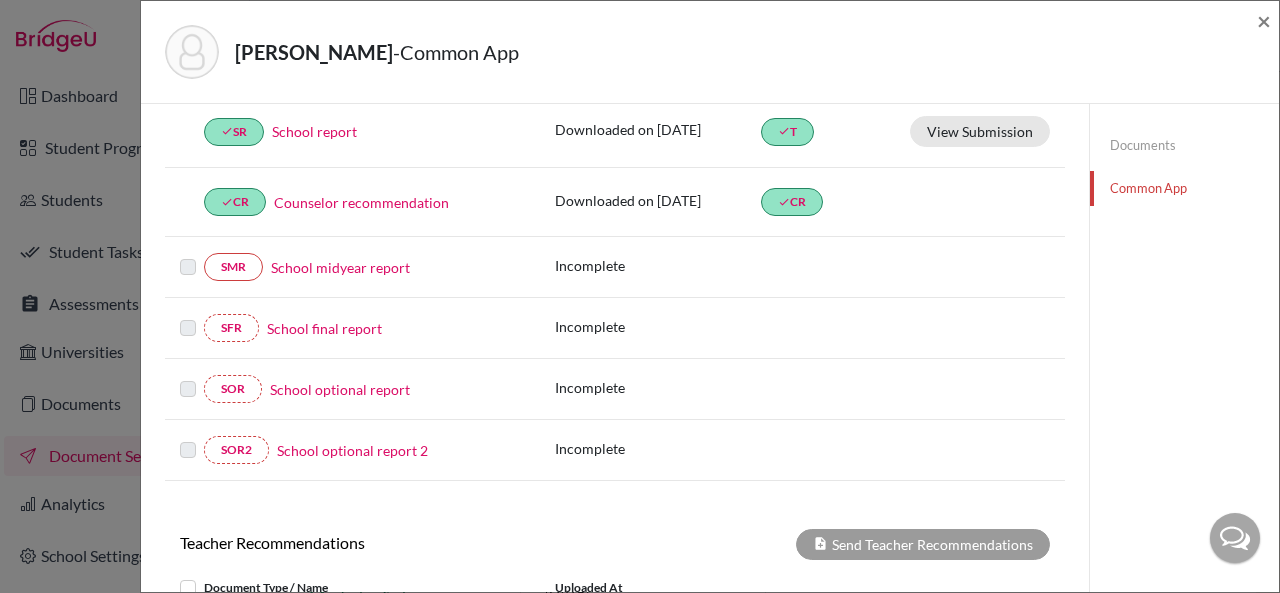 scroll, scrollTop: 300, scrollLeft: 0, axis: vertical 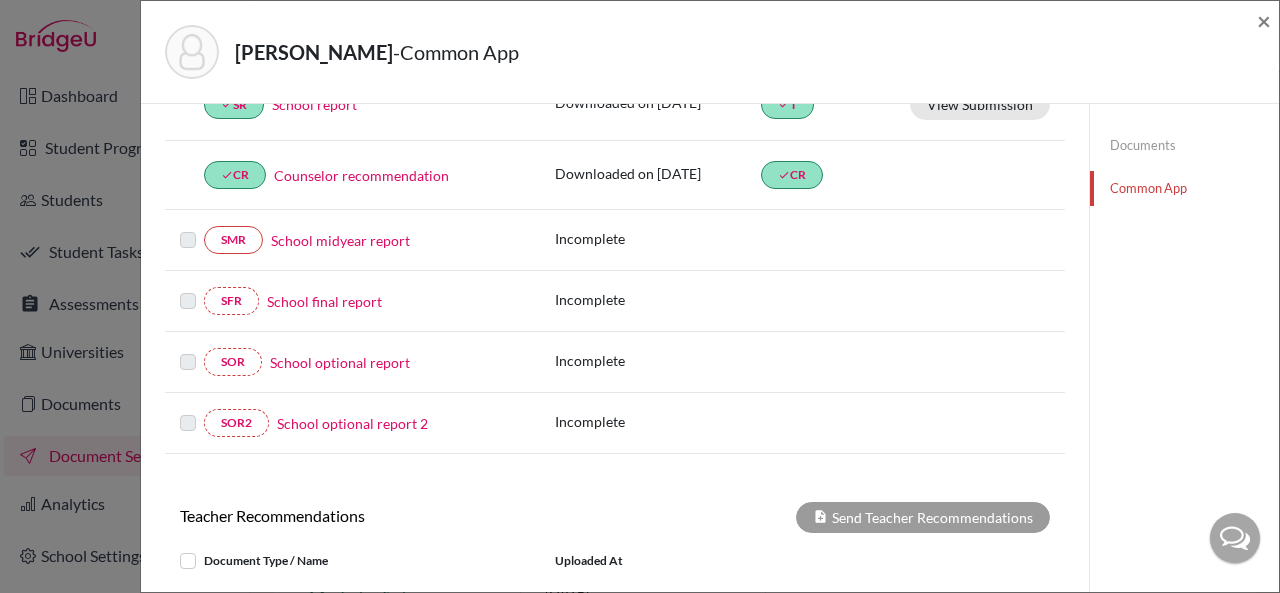 click on "School final report" at bounding box center (324, 301) 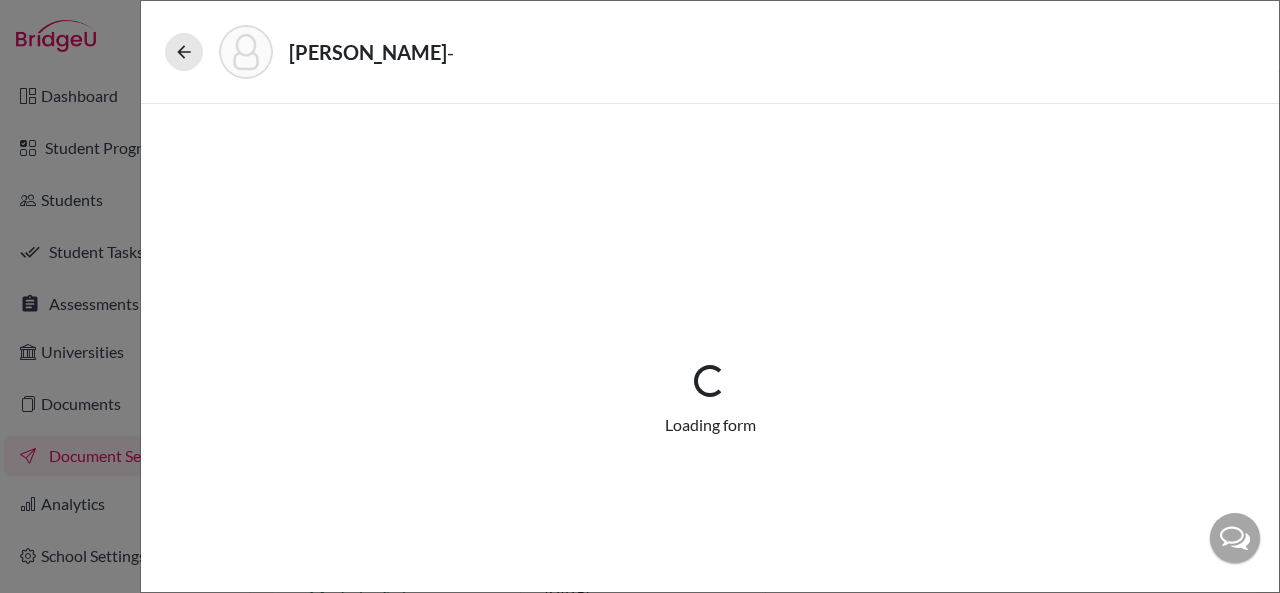 select on "5" 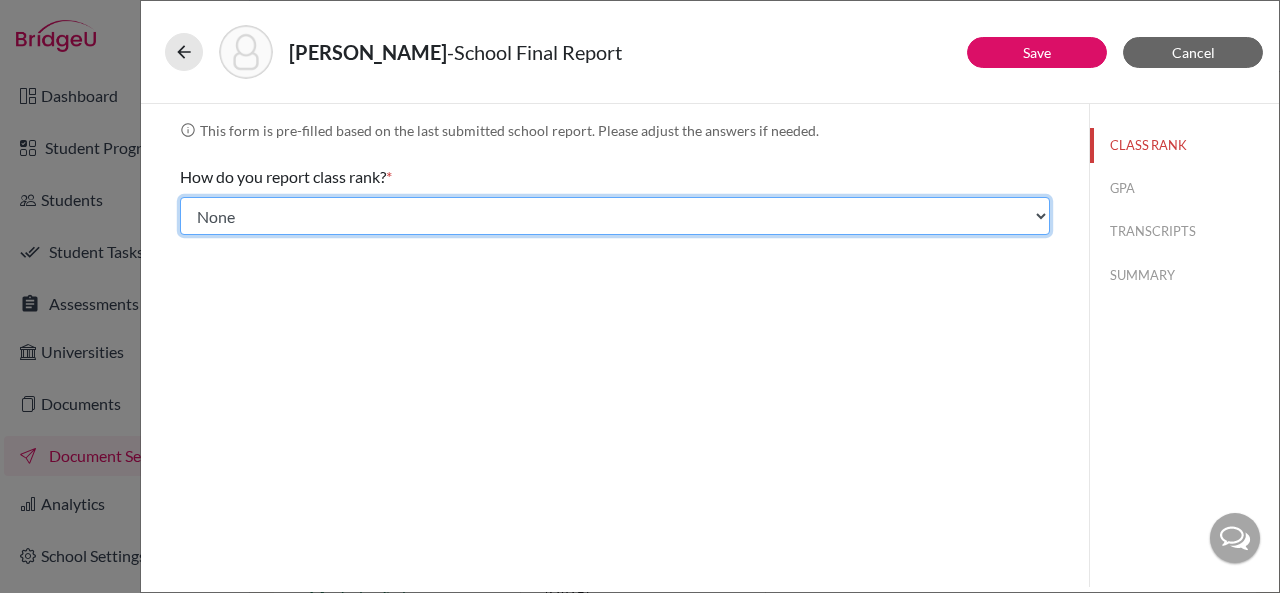 click on "Select... Exact Decile Quintile Quartile None" 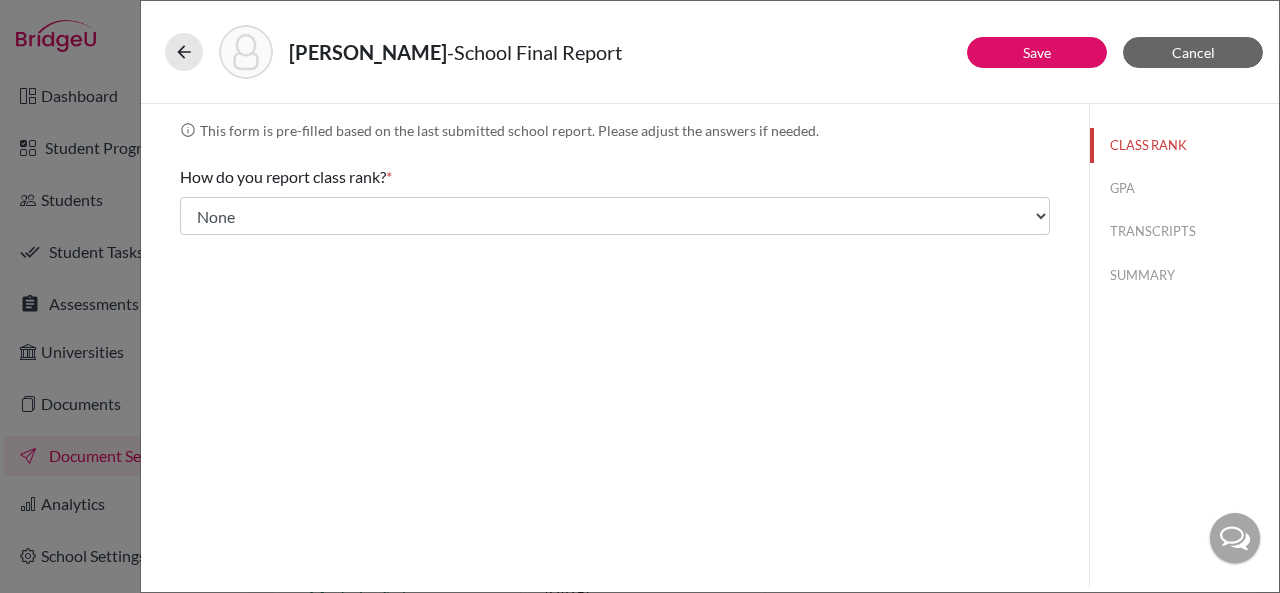 click on "info This form is pre-filled based on the last submitted school report. Please adjust the answers if needed. How do you report class rank?  * Select... Exact Decile Quintile Quartile None Applicant's class rank How many additional students share this rank? Applicant's decile rank Select... Top 10% Top 20% Top 30% Top 40% Top 50% Top 60% Top 70% Top 80% Top 90% Top 100% Applicant's quintile rank Select... Top 20% Top 40% Top 60% Top 80% Top 100% Applicant's quartile rank Select... Top 25% Top 50% Top 75% Top 100% Rank weighting Weighted Unweighted From (start date) Ending (final date)" at bounding box center (615, 345) 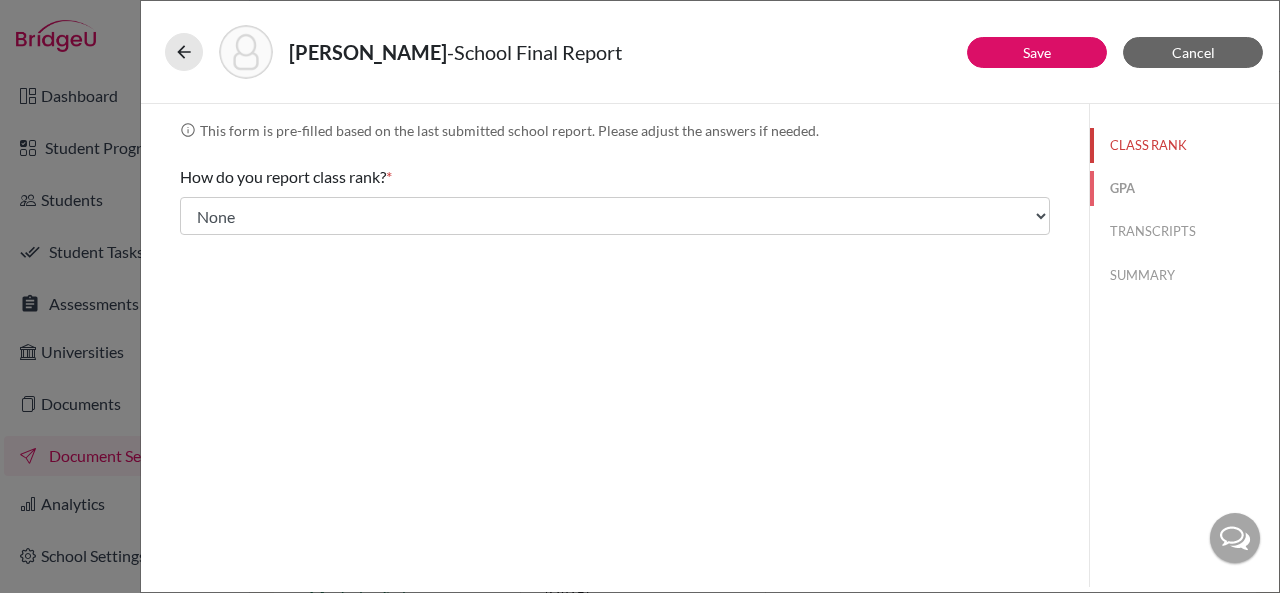 click on "GPA" at bounding box center (1184, 188) 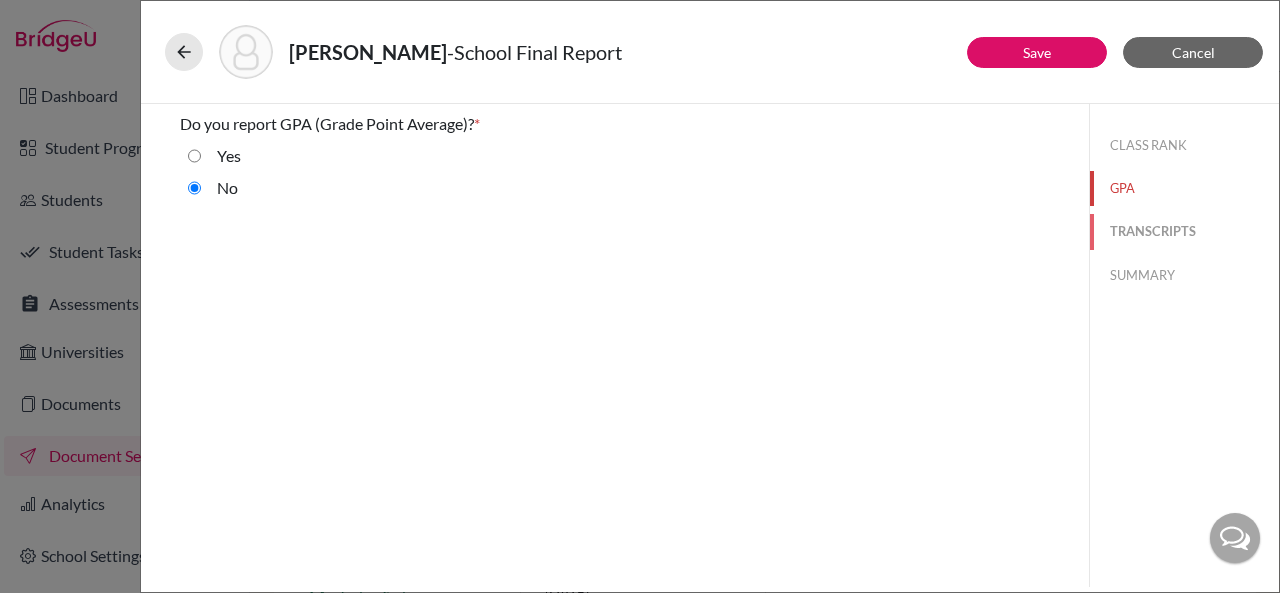 click on "TRANSCRIPTS" at bounding box center [1184, 231] 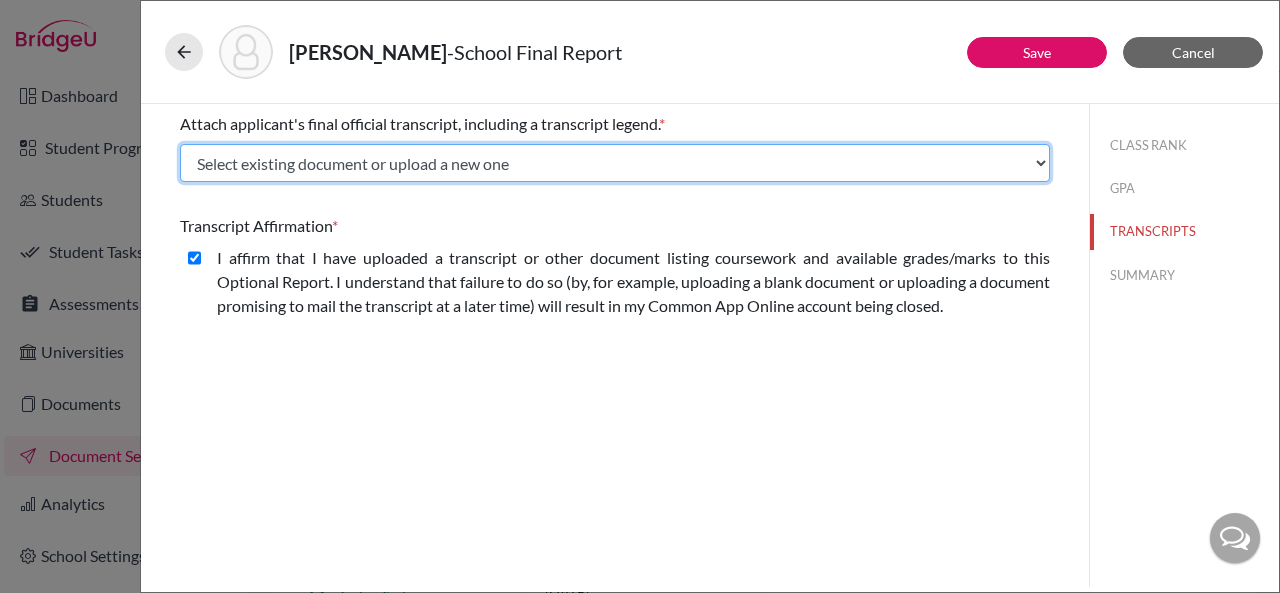 click on "Select existing document or upload a new one Academic Transcript Rous, Zanita Upload New File" 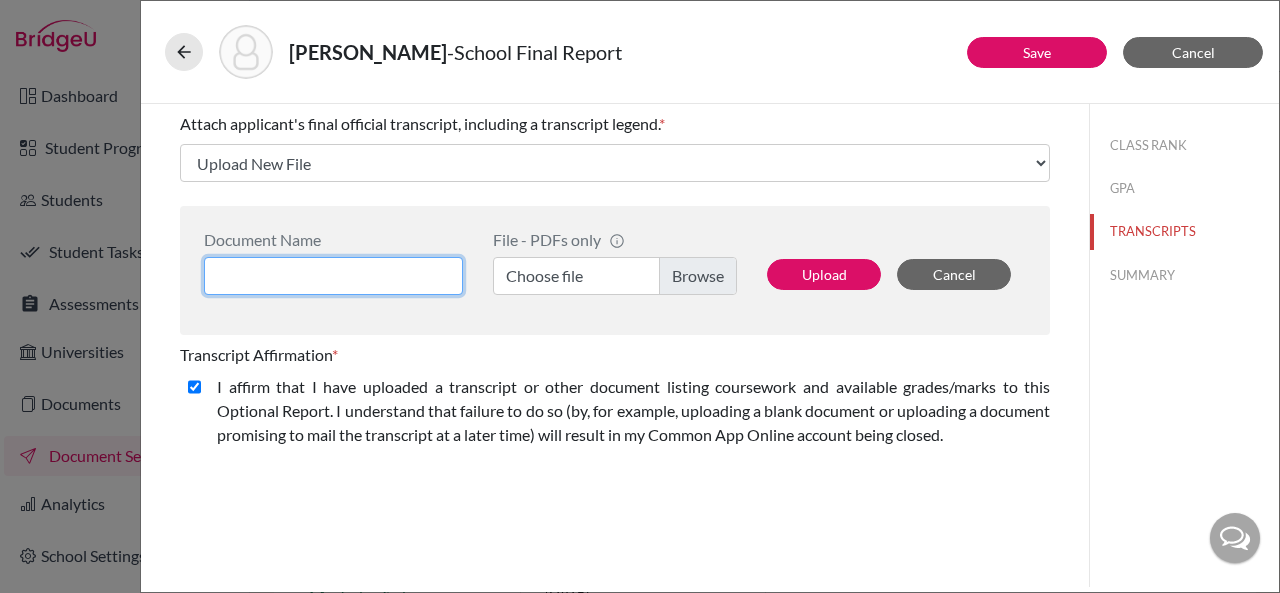 click at bounding box center [333, 276] 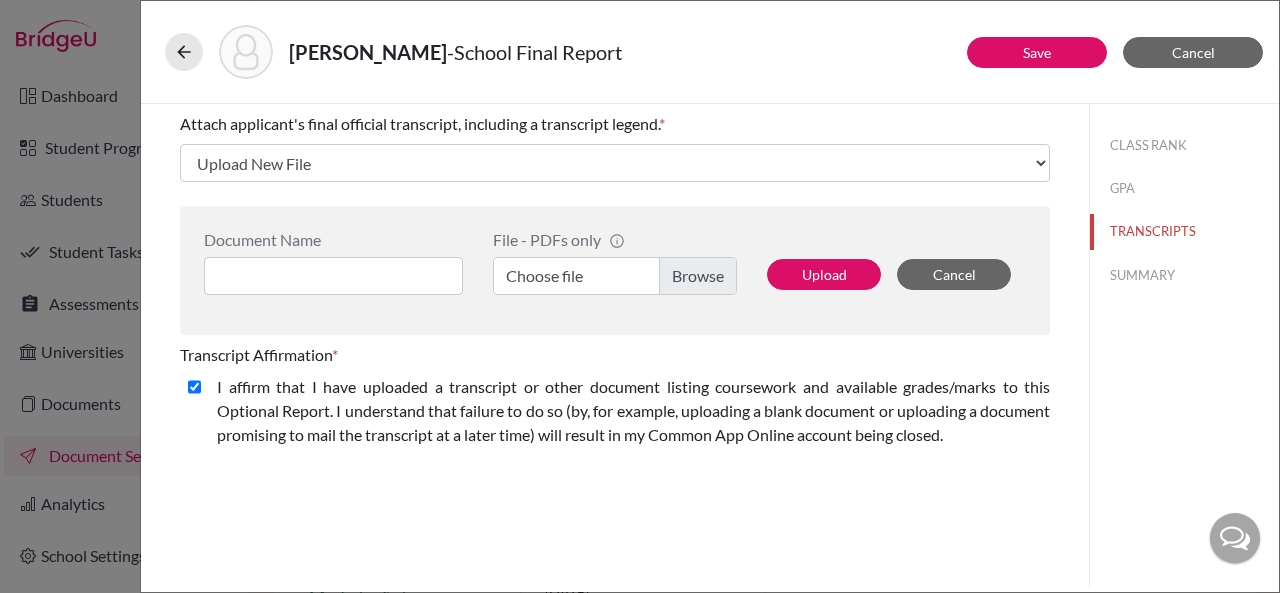 click on "Choose file" at bounding box center [615, 276] 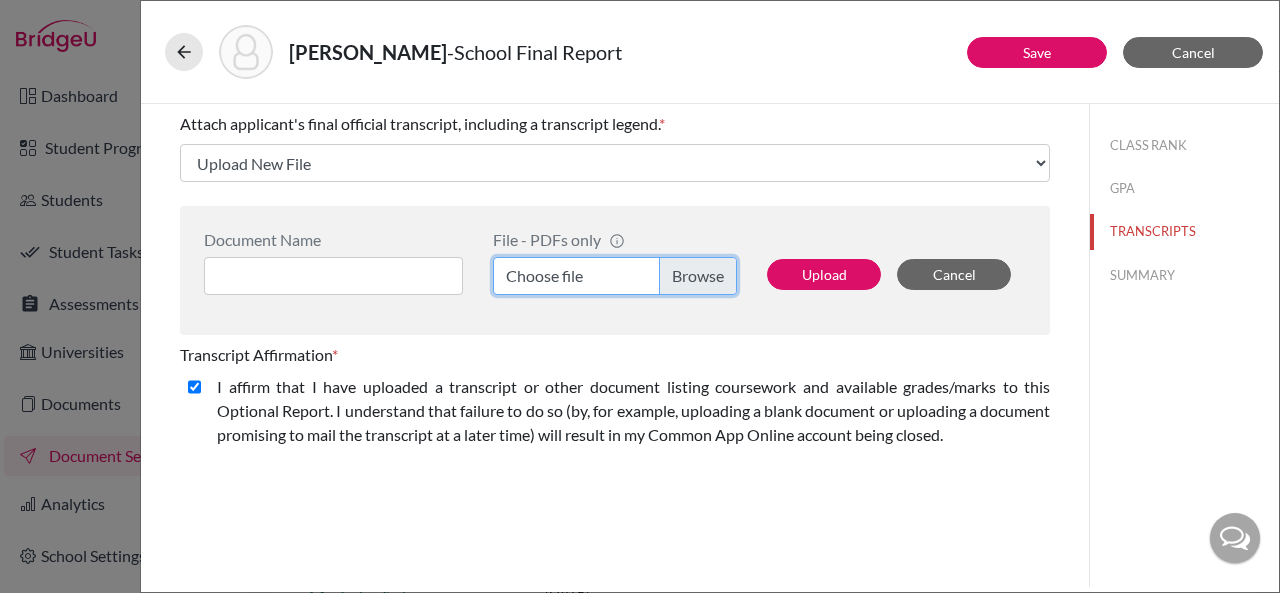 click on "Choose file" at bounding box center (615, 276) 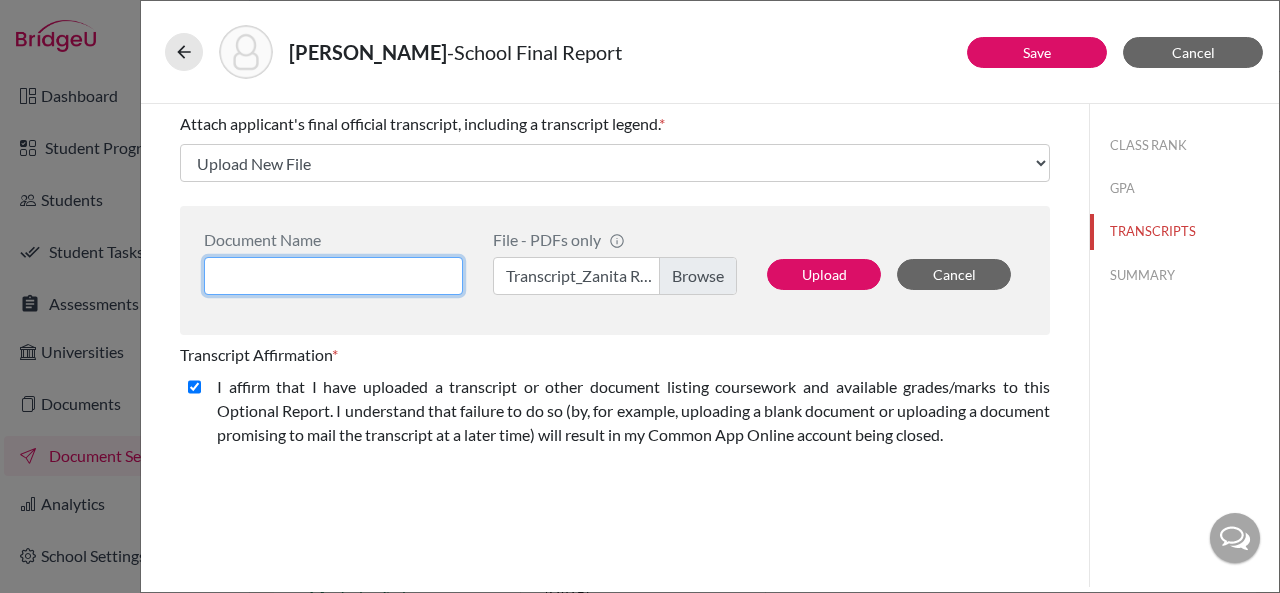 click at bounding box center [333, 276] 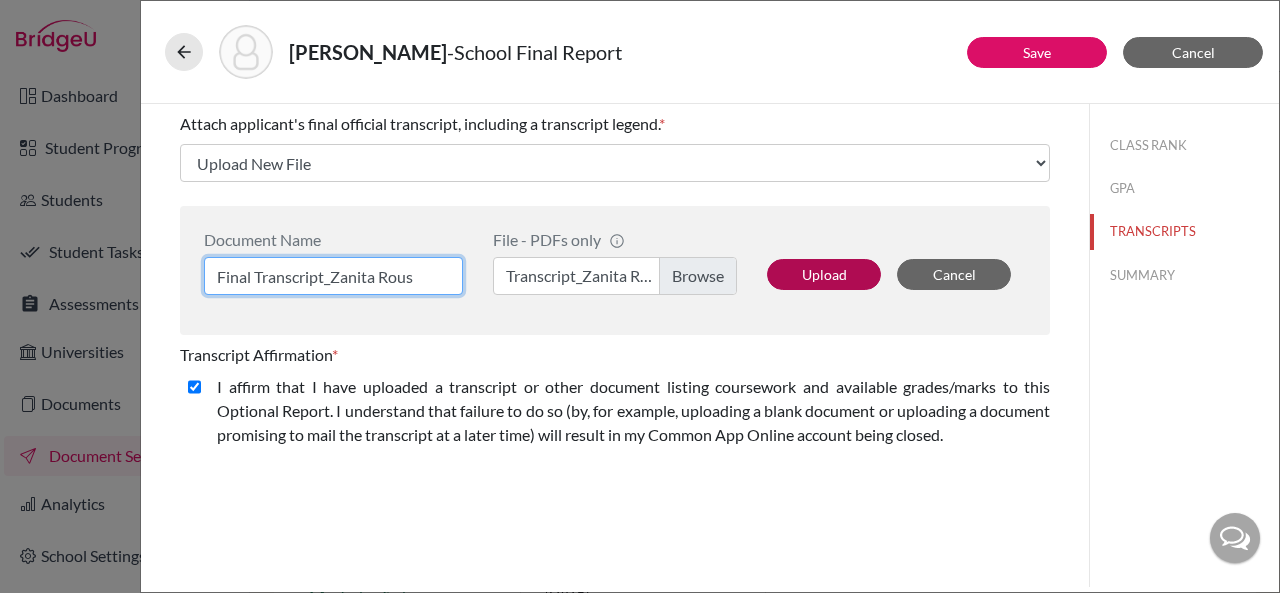 type on "Final Transcript_Zanita Rous" 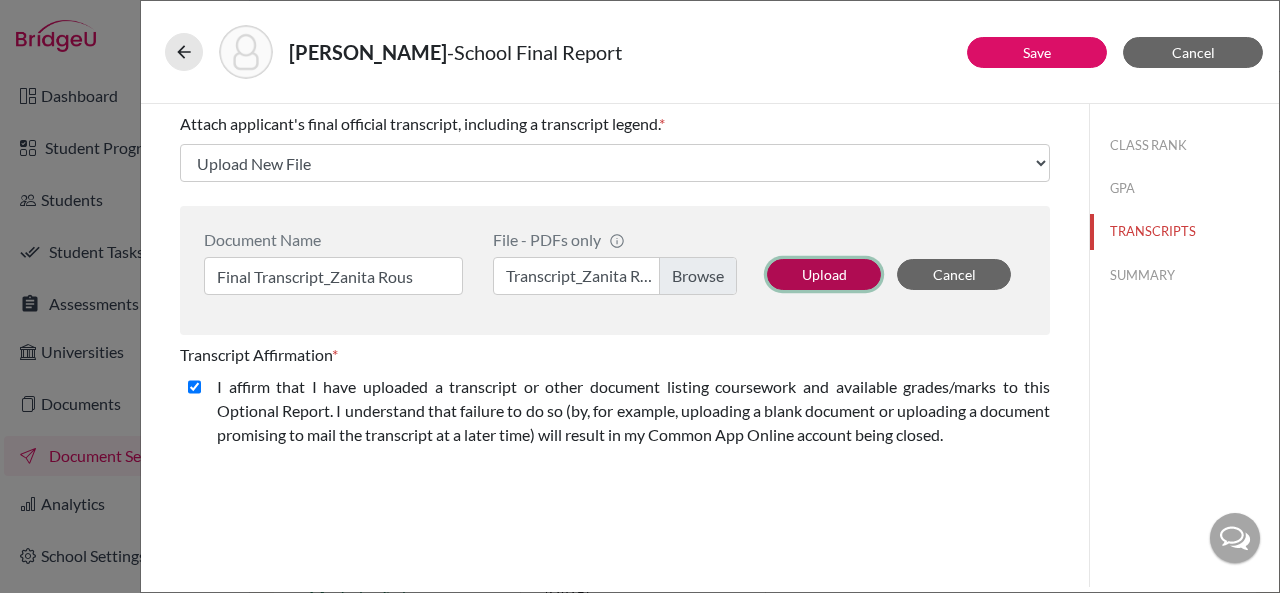 click on "Upload" at bounding box center [824, 274] 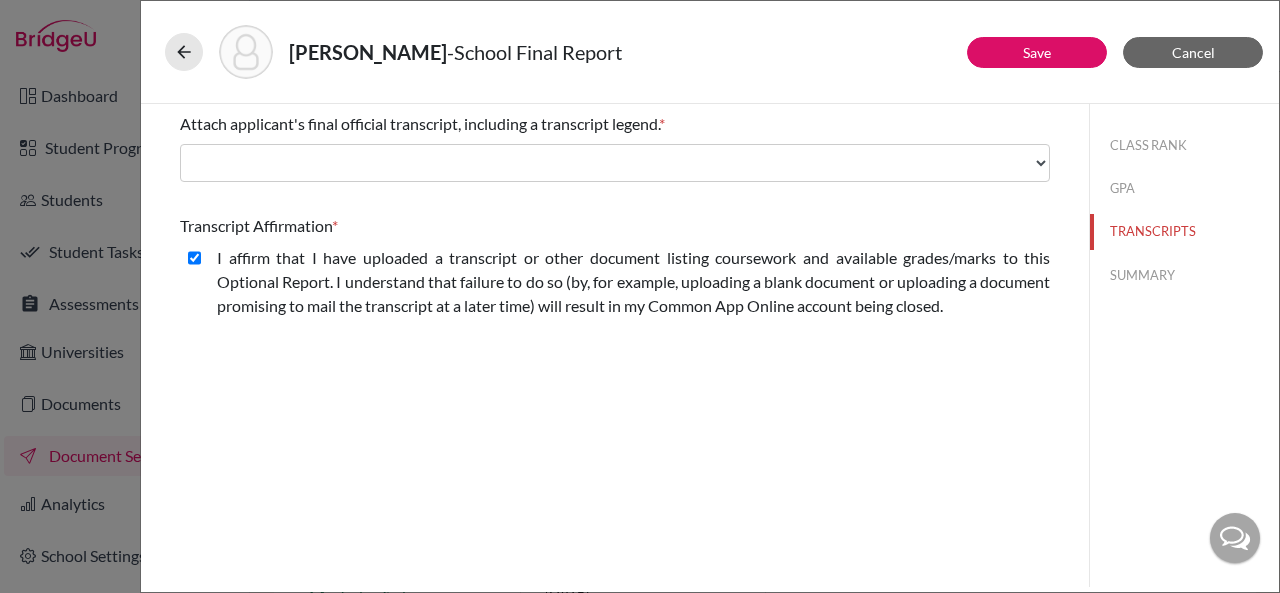 select on "656179" 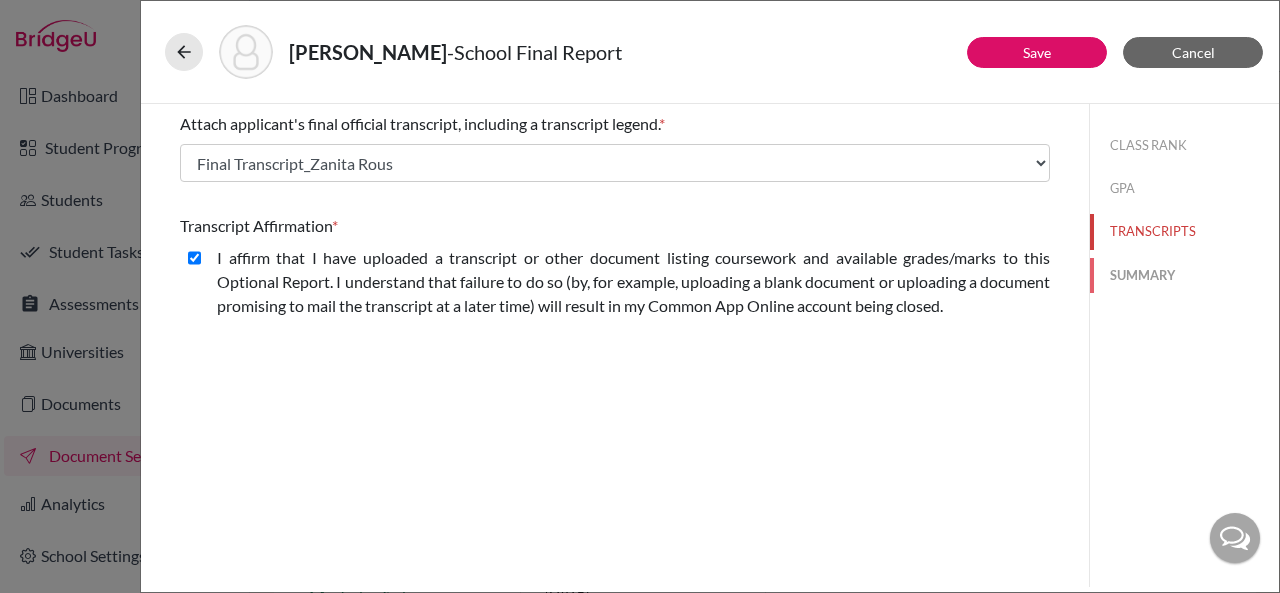click on "SUMMARY" at bounding box center [1184, 275] 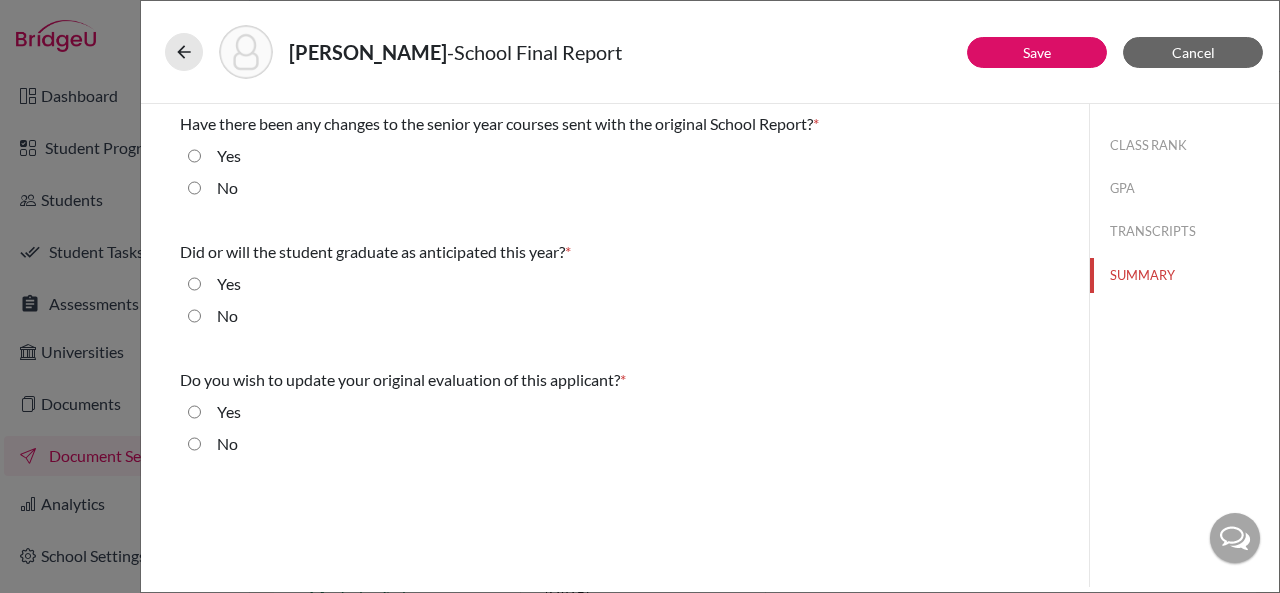 click on "Yes" at bounding box center (615, 288) 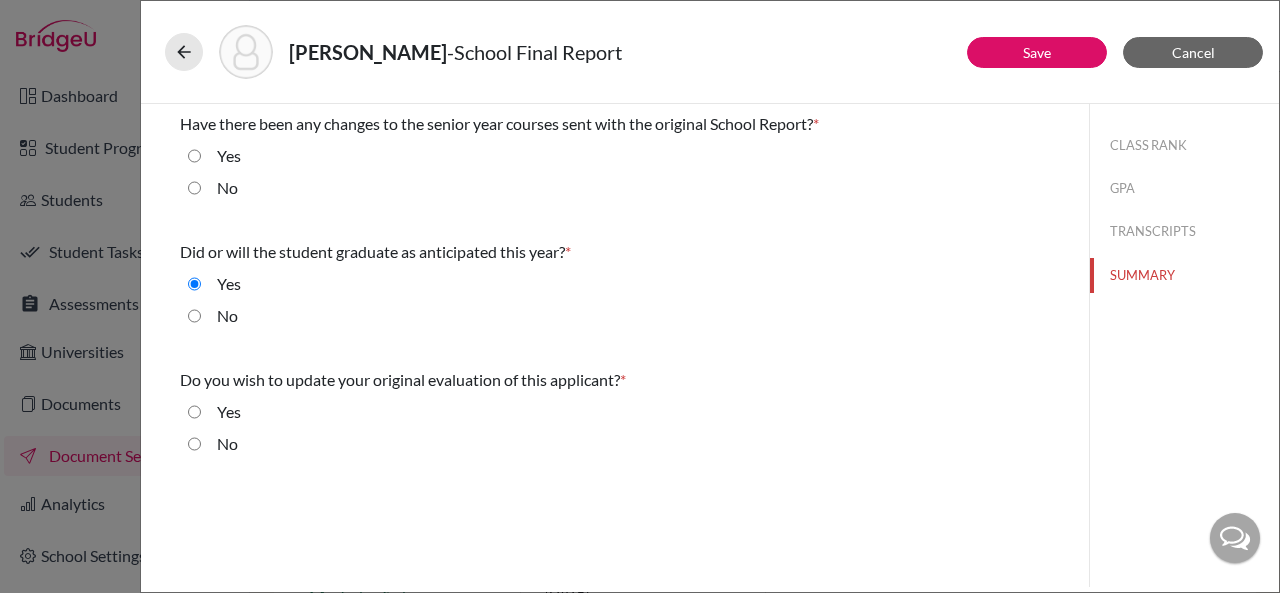 click on "Yes" at bounding box center (194, 156) 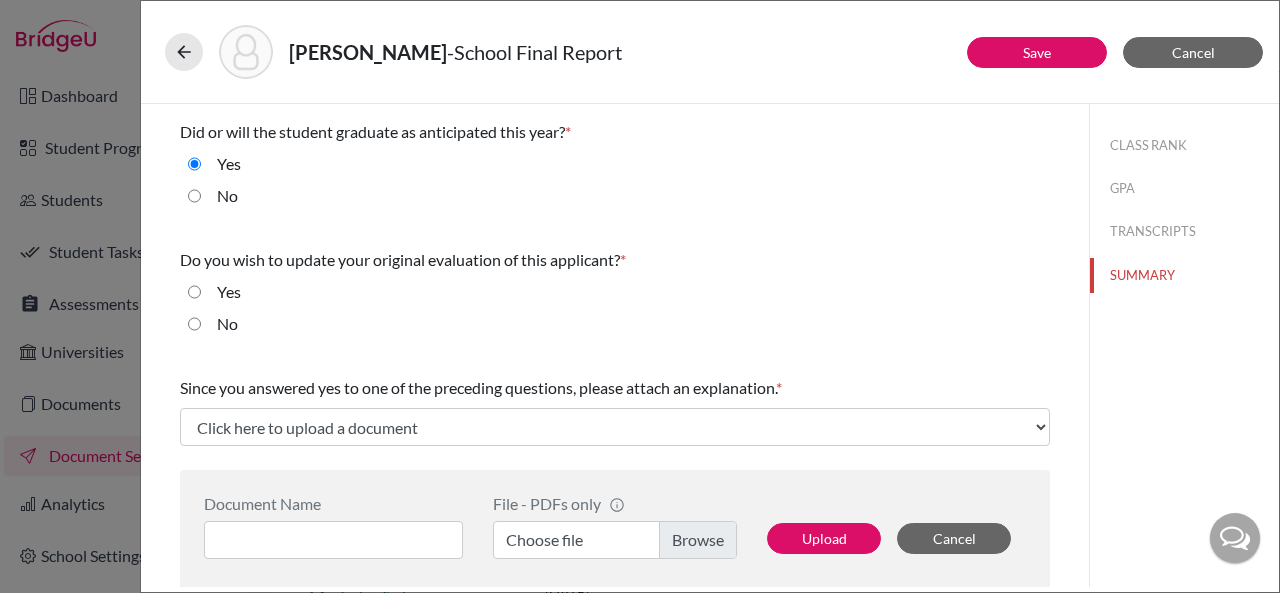 scroll, scrollTop: 132, scrollLeft: 0, axis: vertical 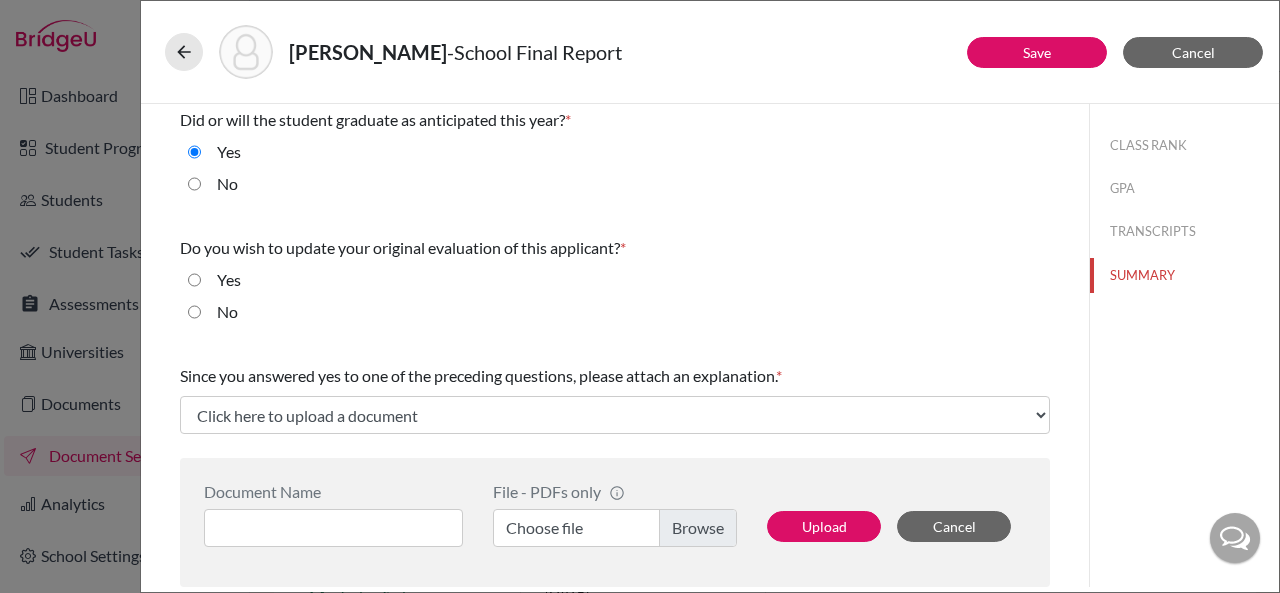 click on "No" at bounding box center (194, 312) 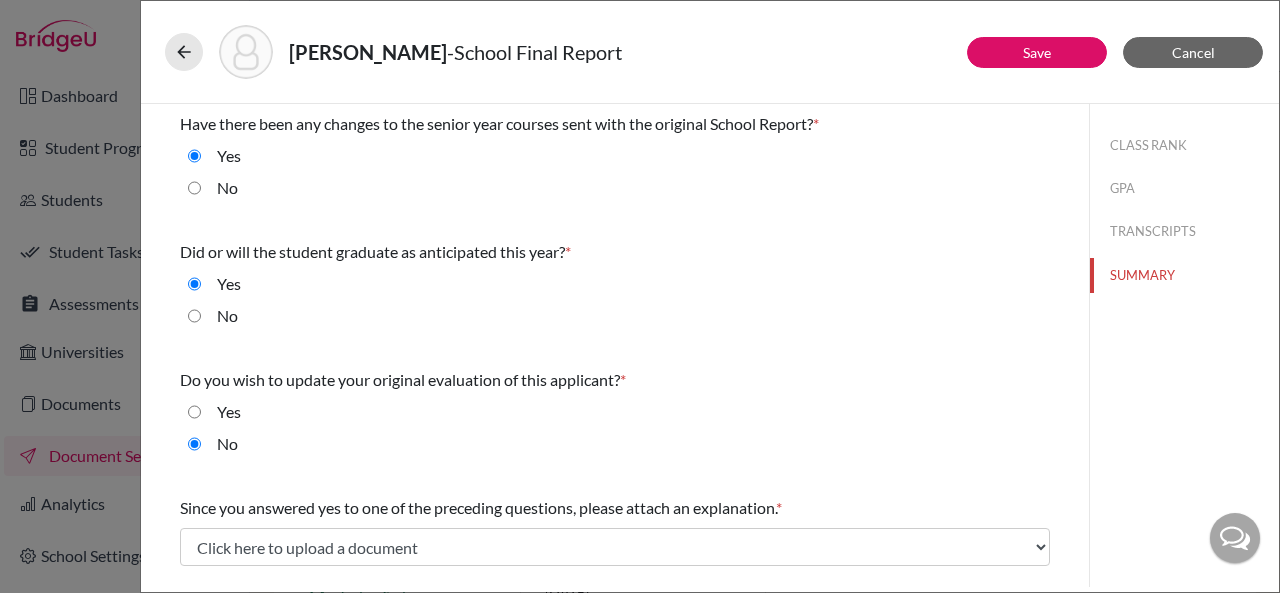 scroll, scrollTop: 0, scrollLeft: 0, axis: both 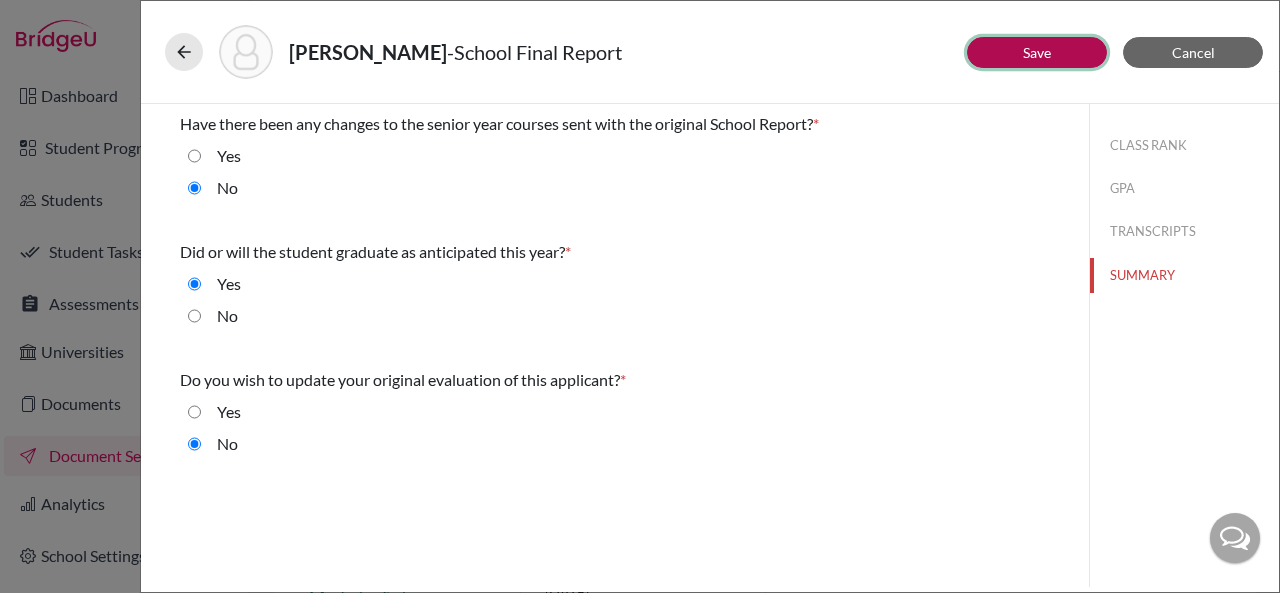 click on "Save" at bounding box center (1037, 52) 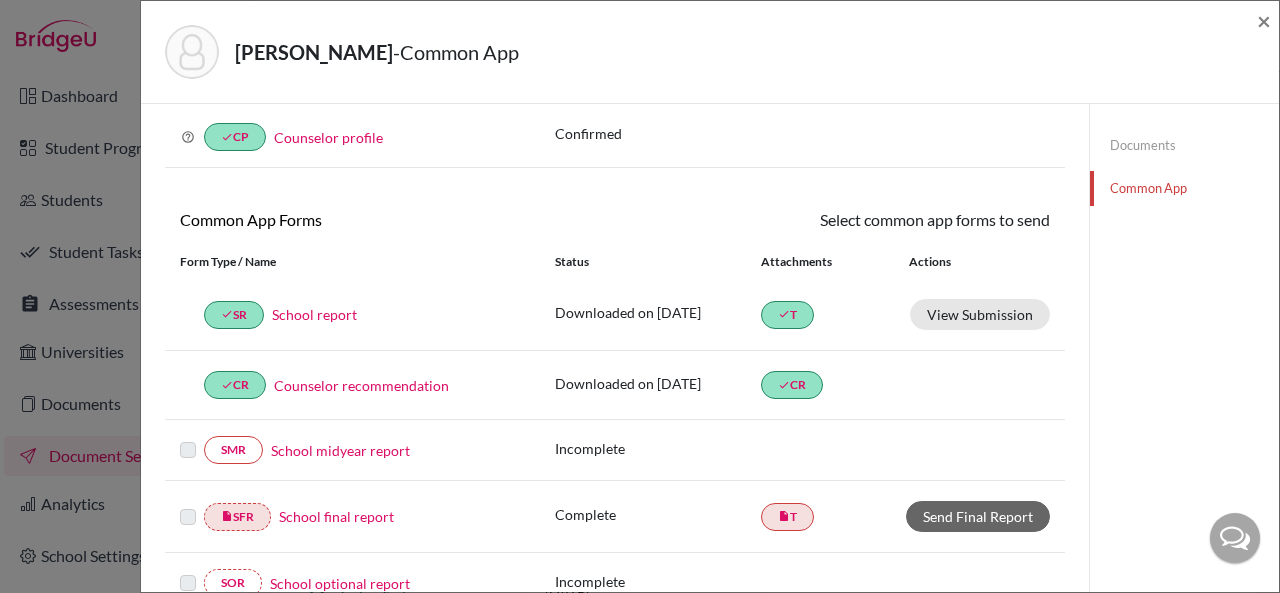 scroll, scrollTop: 200, scrollLeft: 0, axis: vertical 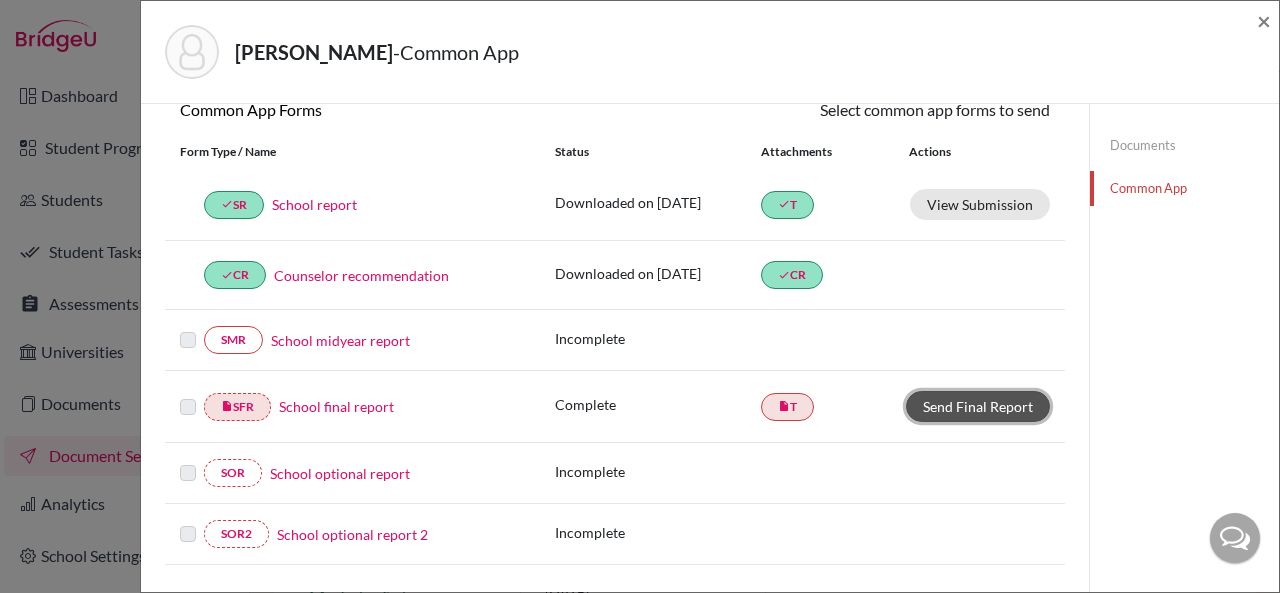 click on "Send Final Report" at bounding box center [978, 406] 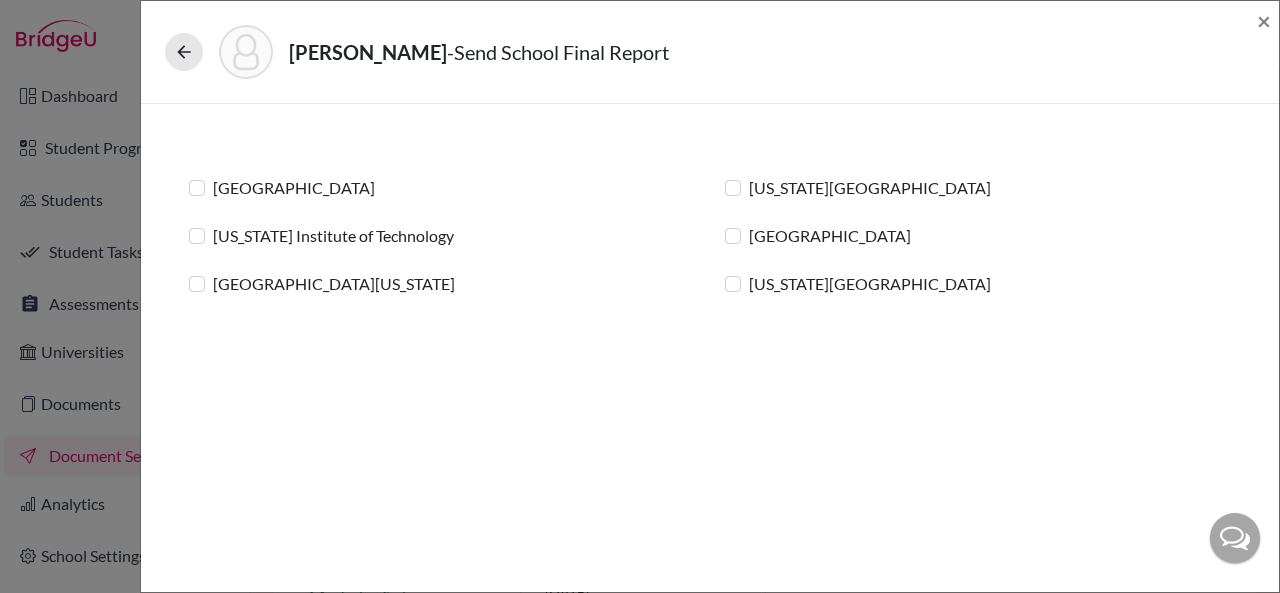 click on "[GEOGRAPHIC_DATA]" 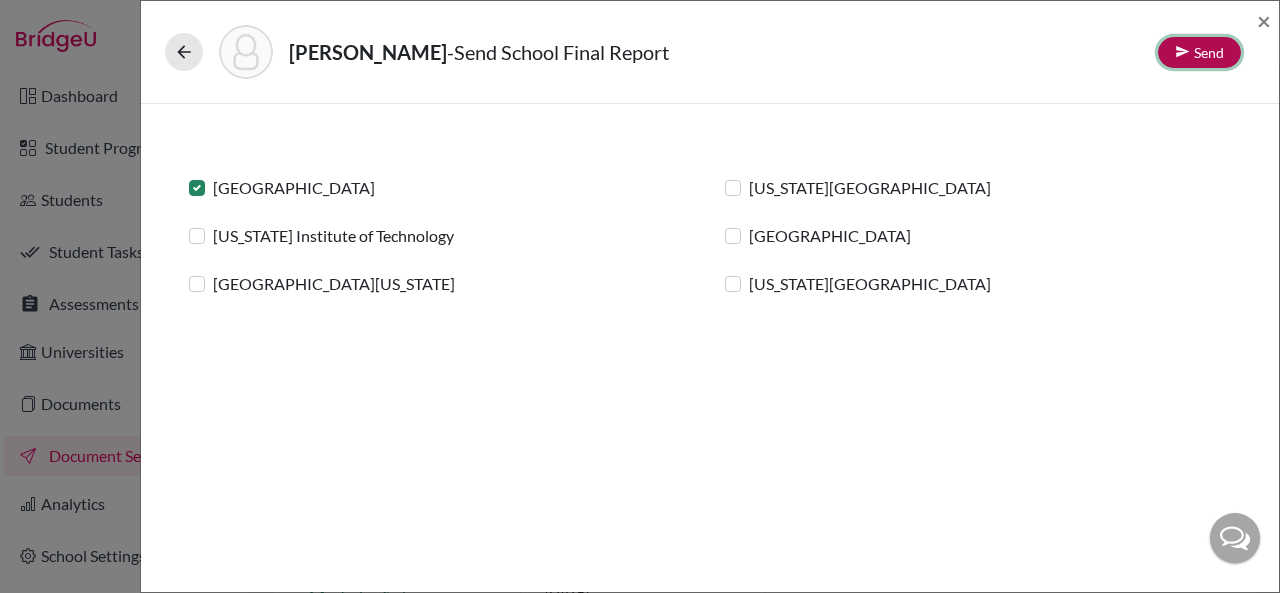 click at bounding box center [1182, 51] 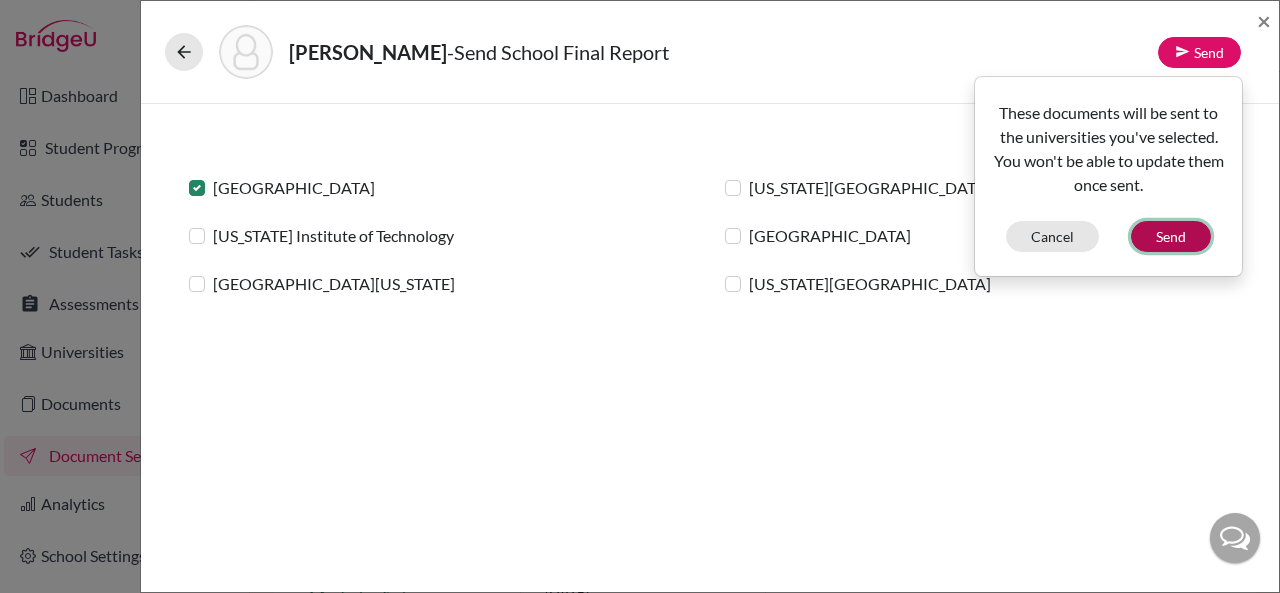 click on "Send" at bounding box center (1171, 236) 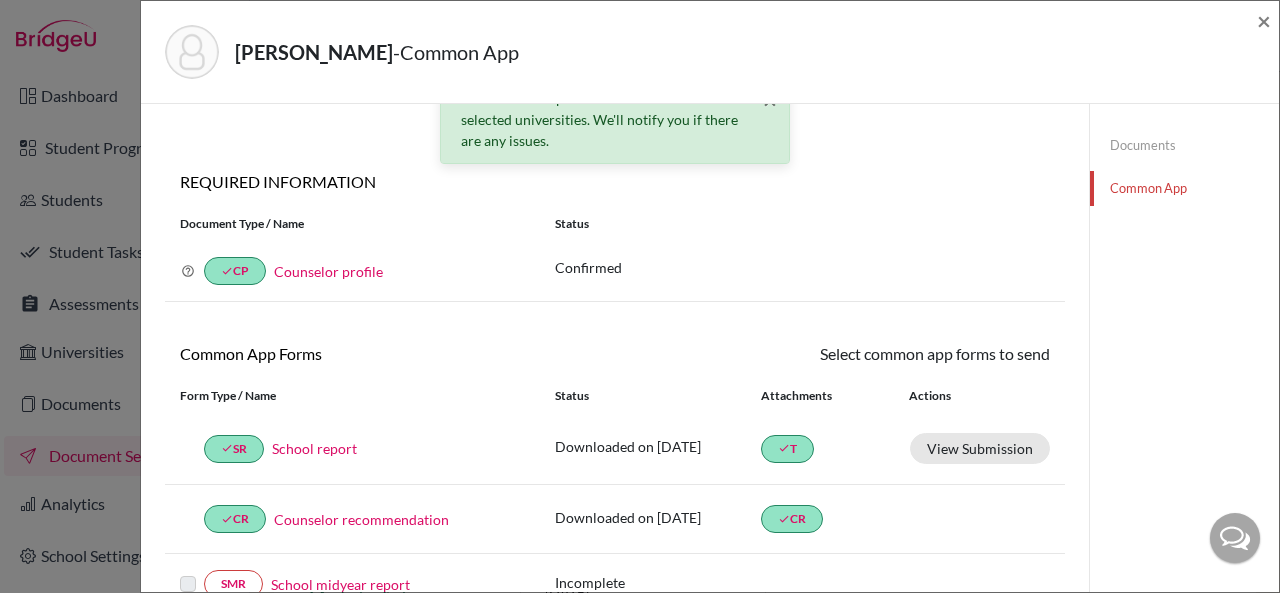 scroll, scrollTop: 0, scrollLeft: 0, axis: both 